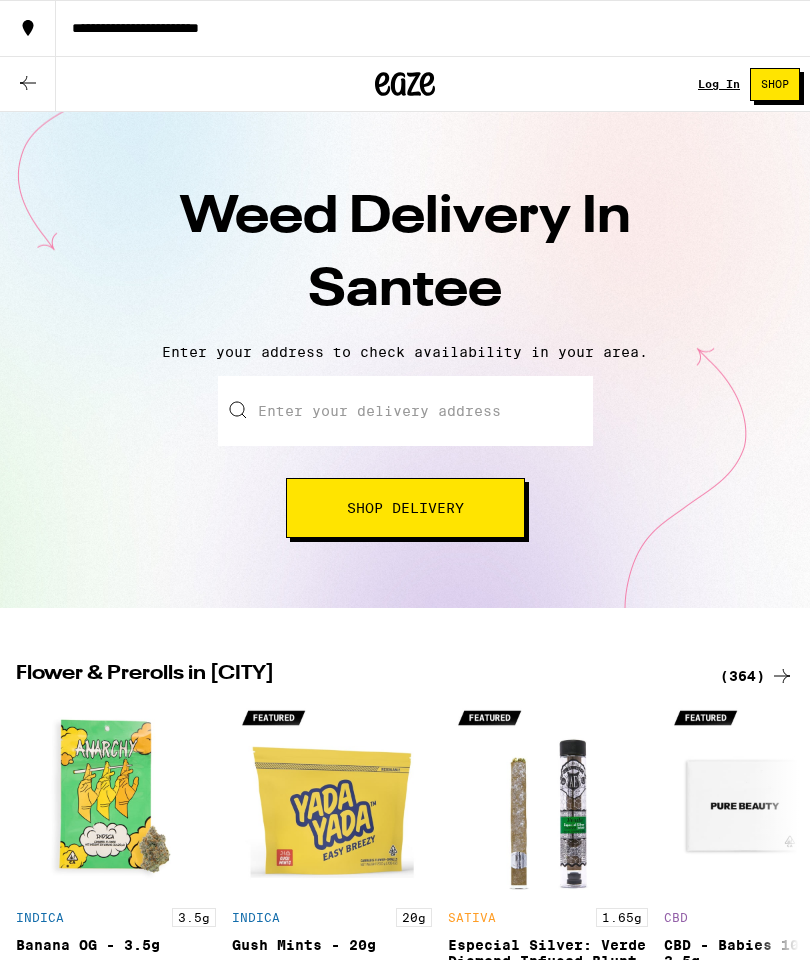 scroll, scrollTop: 0, scrollLeft: 0, axis: both 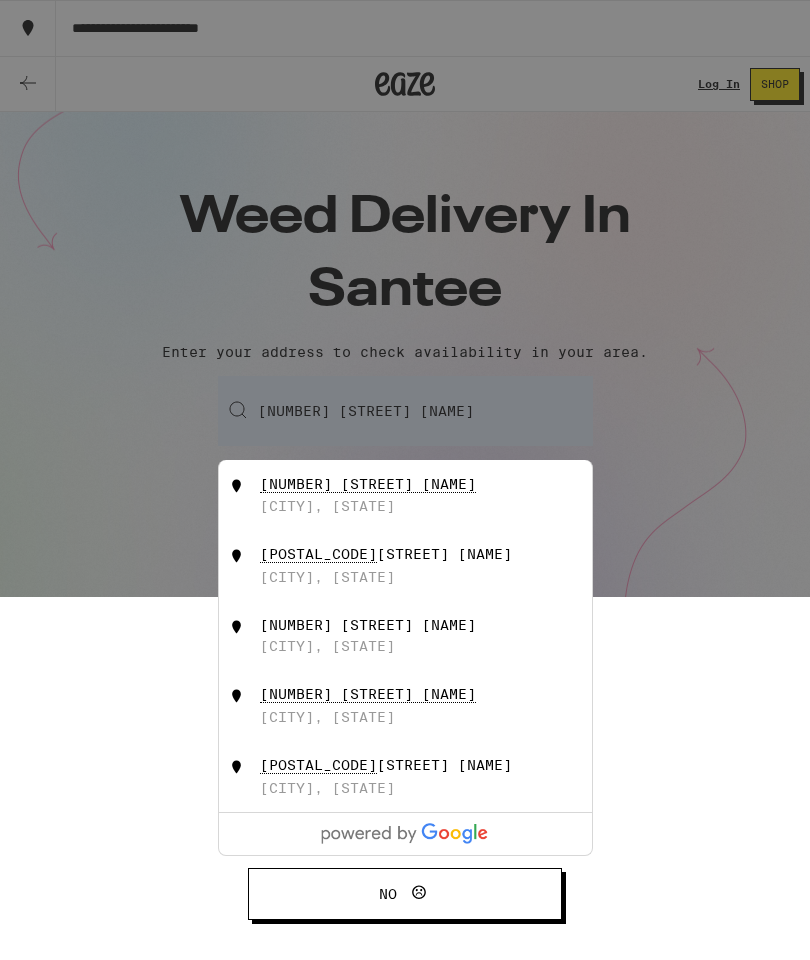 click on "[NUMBER] [STREET] [NAME] [CITY], [STATE]" at bounding box center [438, 495] 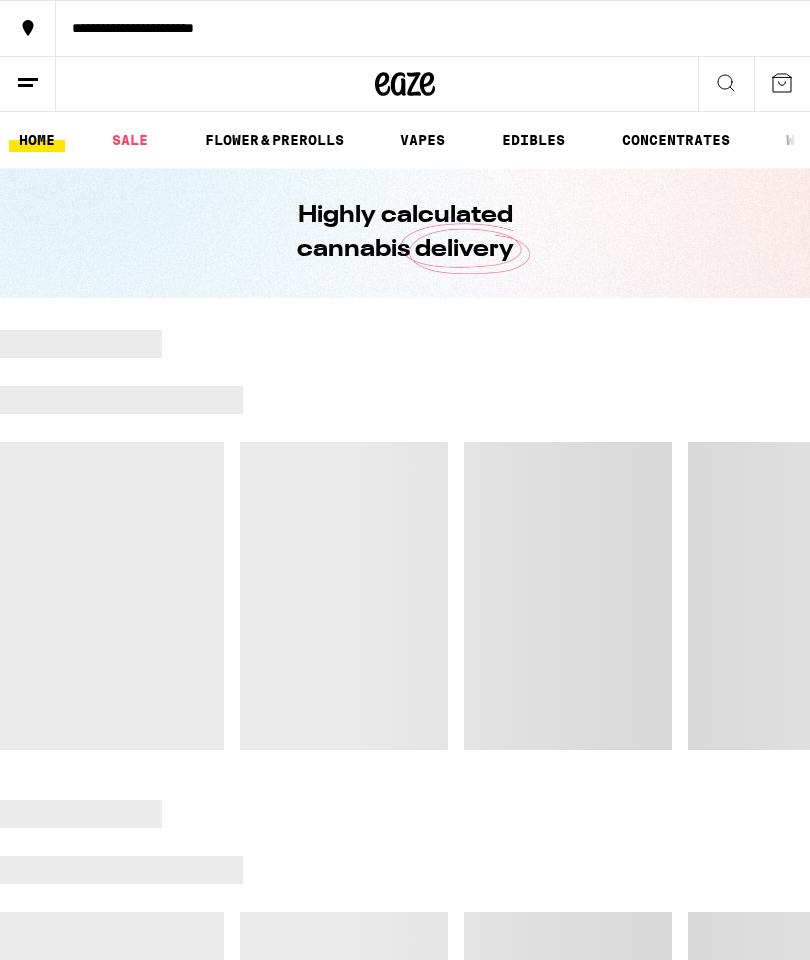 scroll, scrollTop: 0, scrollLeft: 0, axis: both 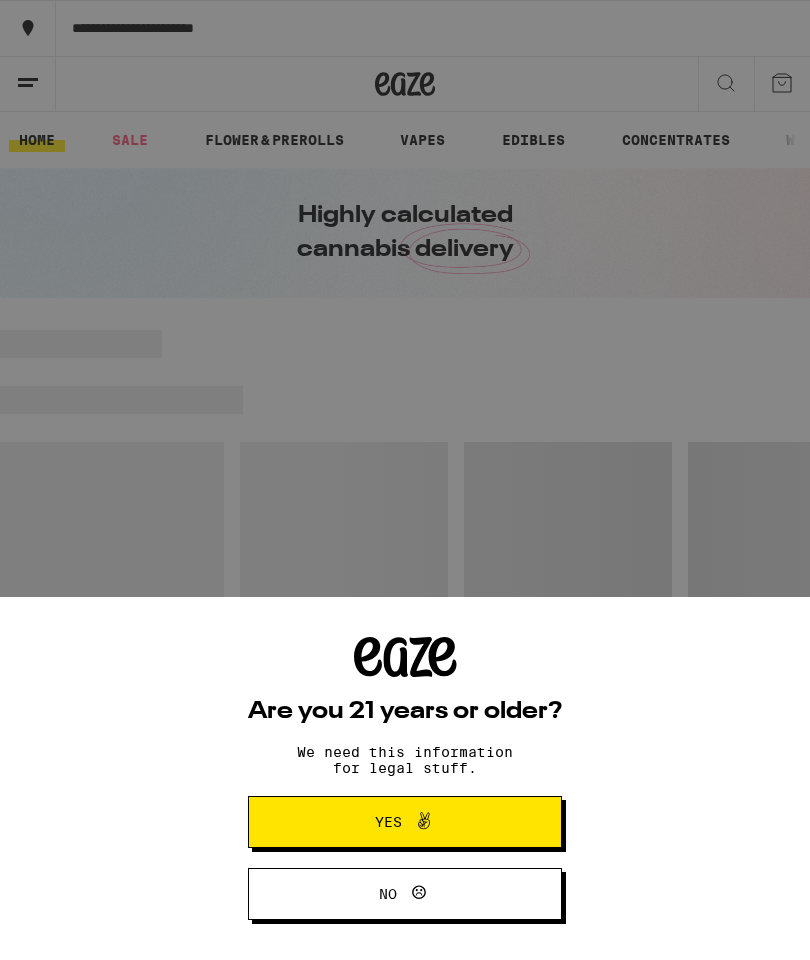 click on "Yes" at bounding box center (405, 822) 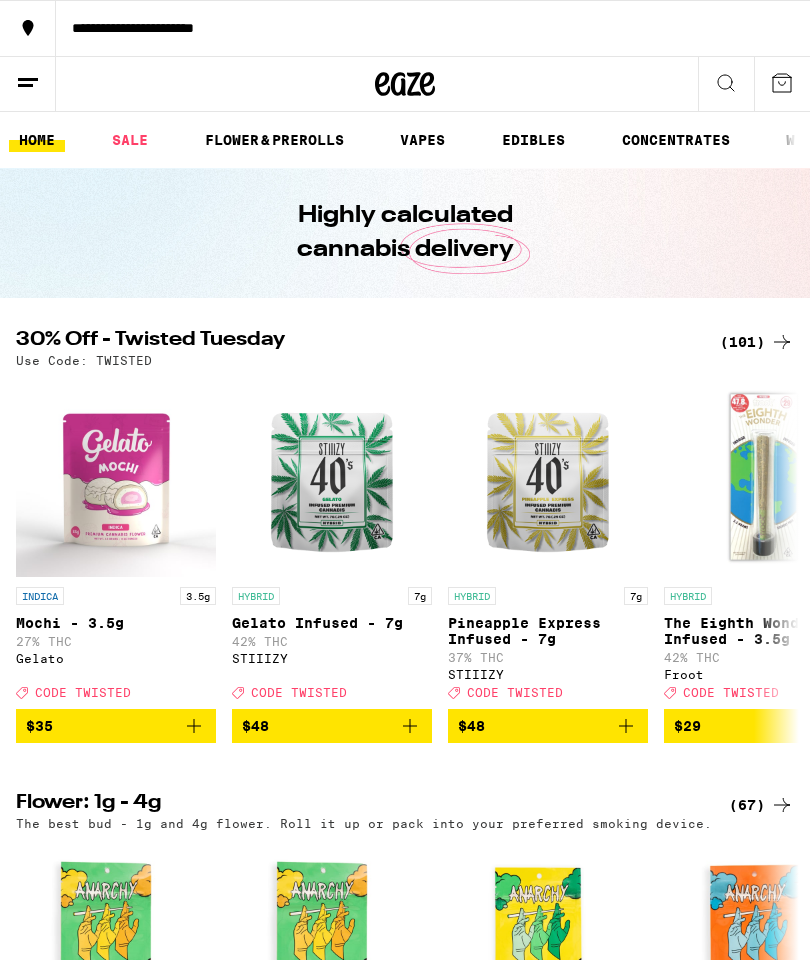click at bounding box center [789, 140] 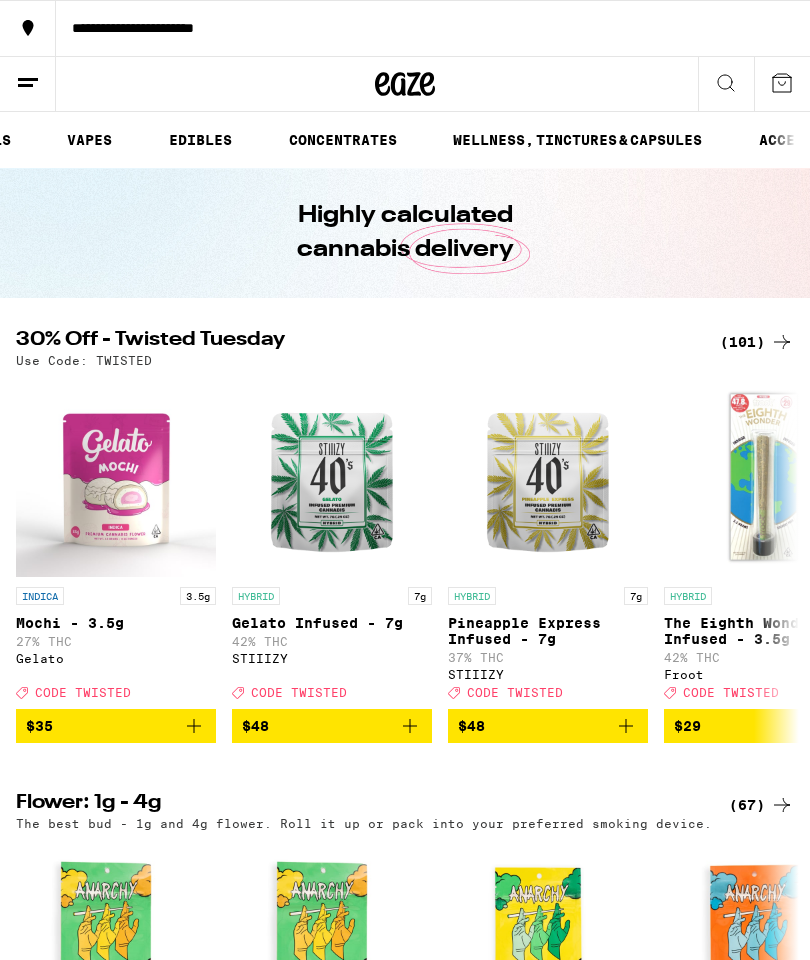 scroll, scrollTop: 0, scrollLeft: 311, axis: horizontal 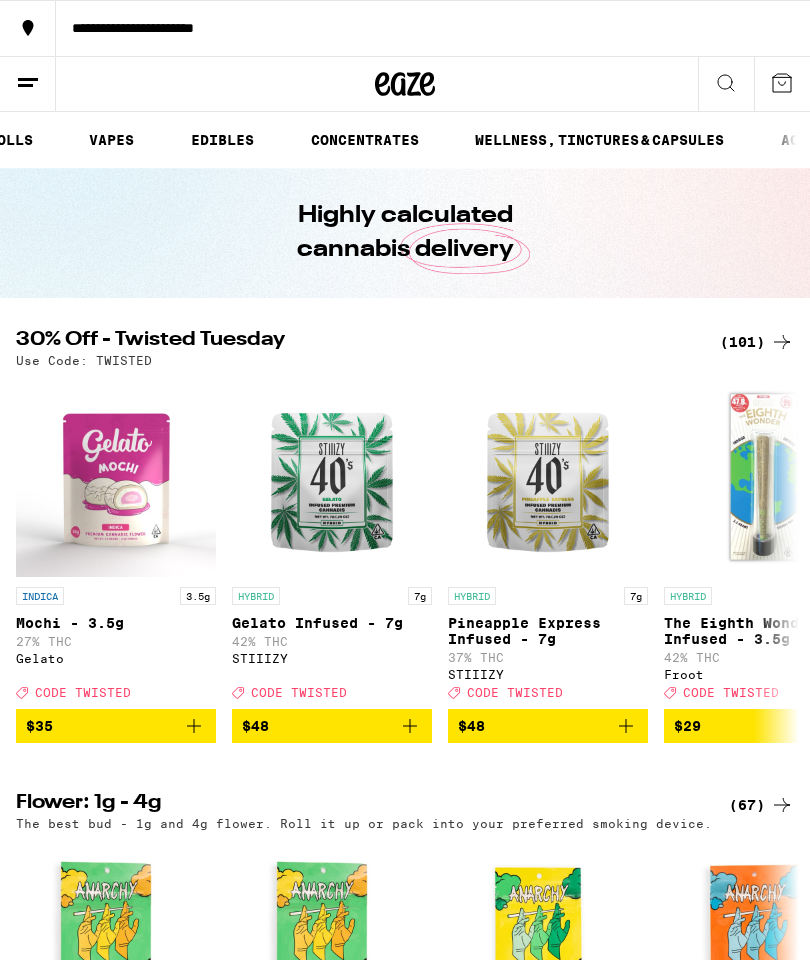 click on "EDIBLES" at bounding box center [222, 140] 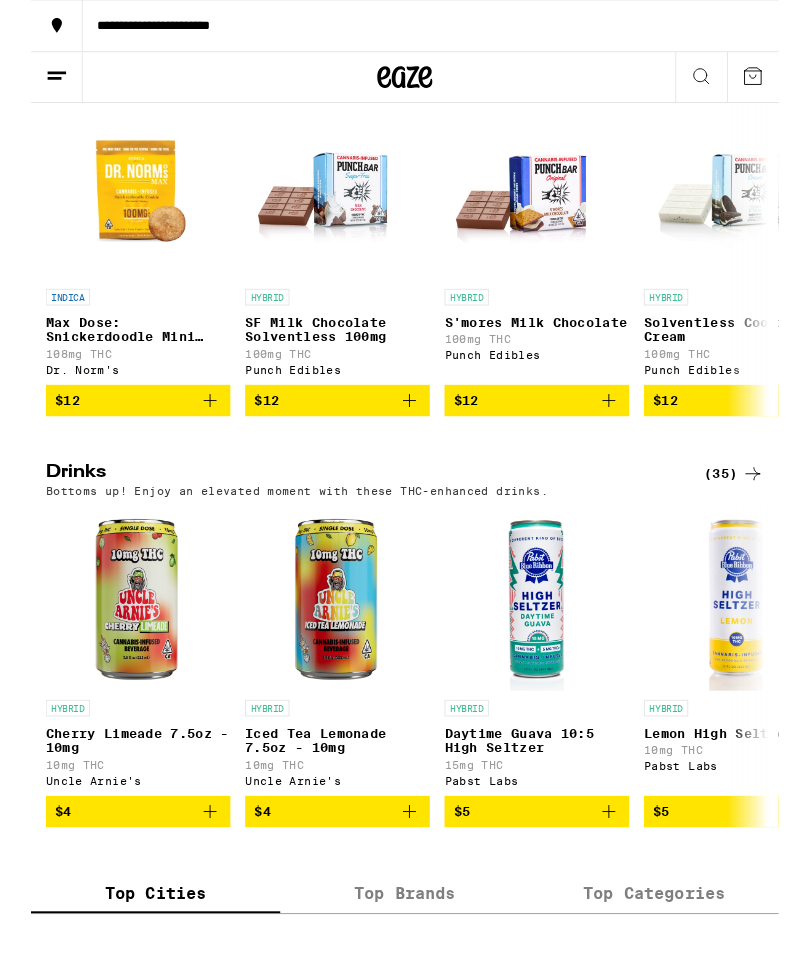 scroll, scrollTop: 727, scrollLeft: 0, axis: vertical 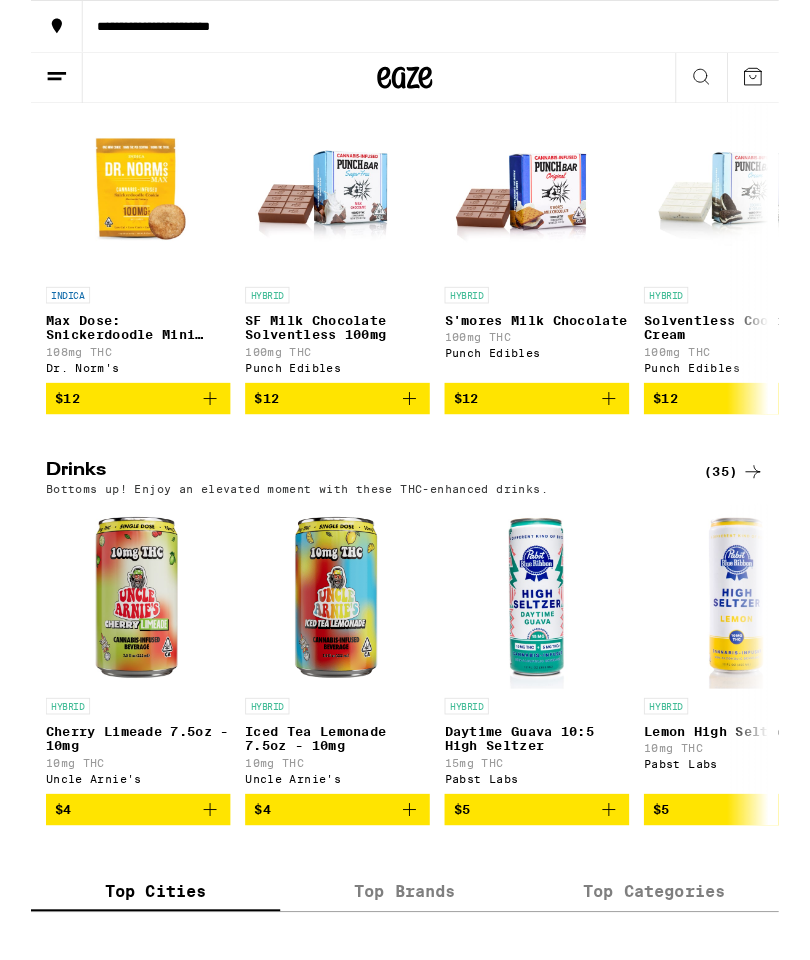 click on "$5" at bounding box center (548, 877) 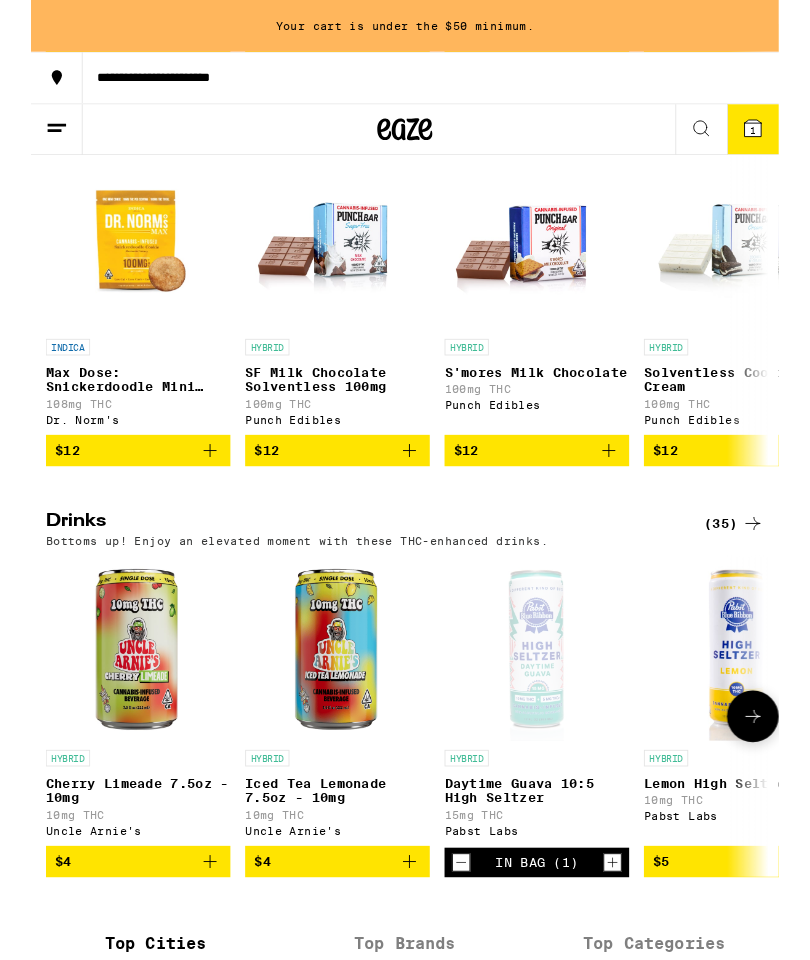 scroll, scrollTop: 0, scrollLeft: 0, axis: both 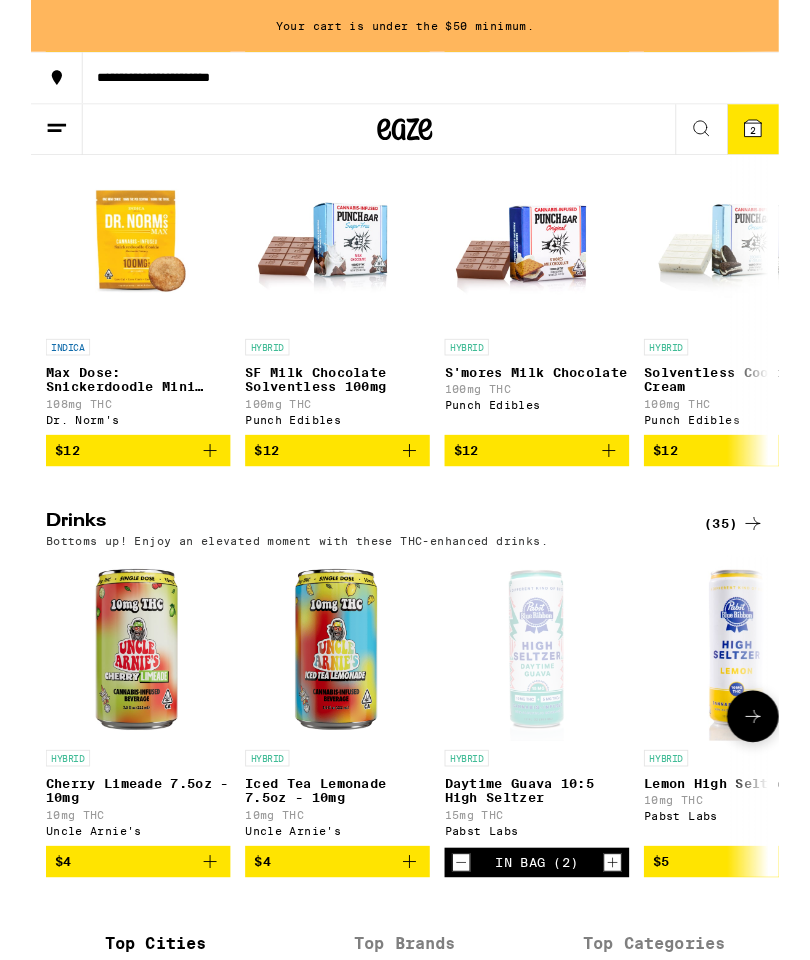 click on "In Bag (2)" at bounding box center [548, 934] 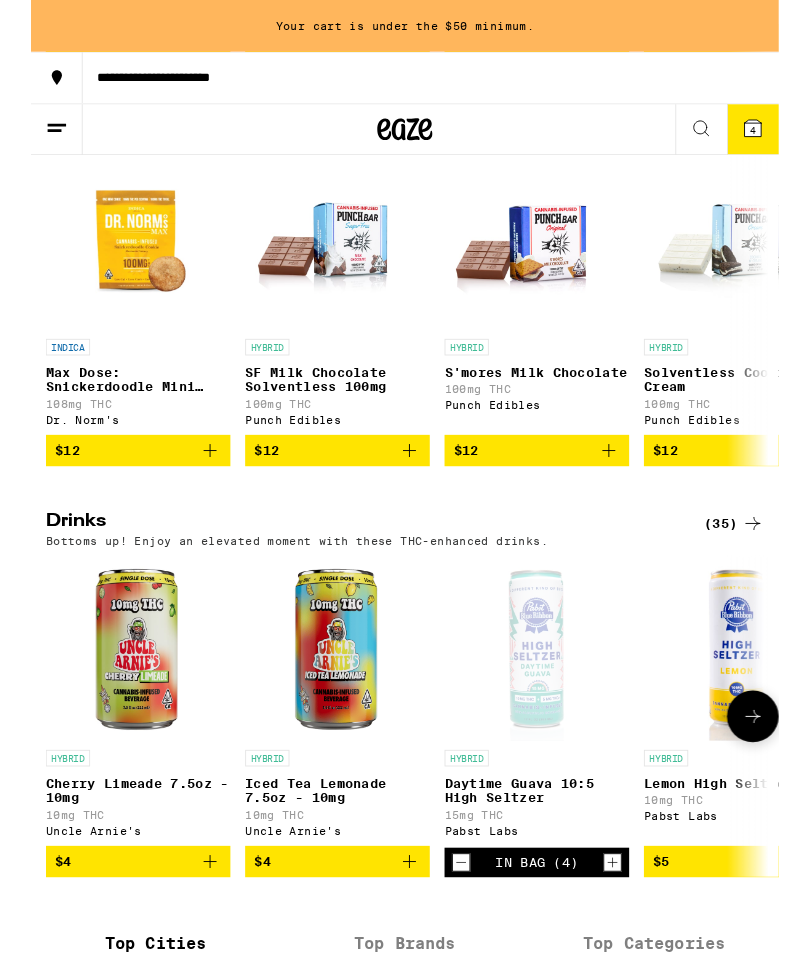 click 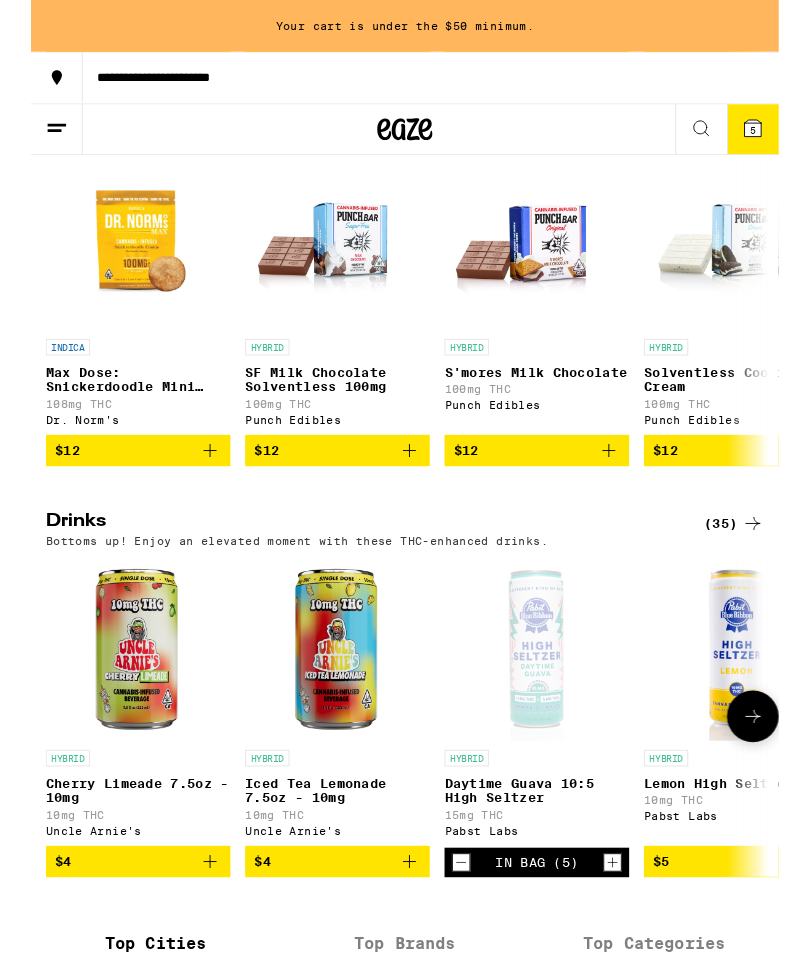 click 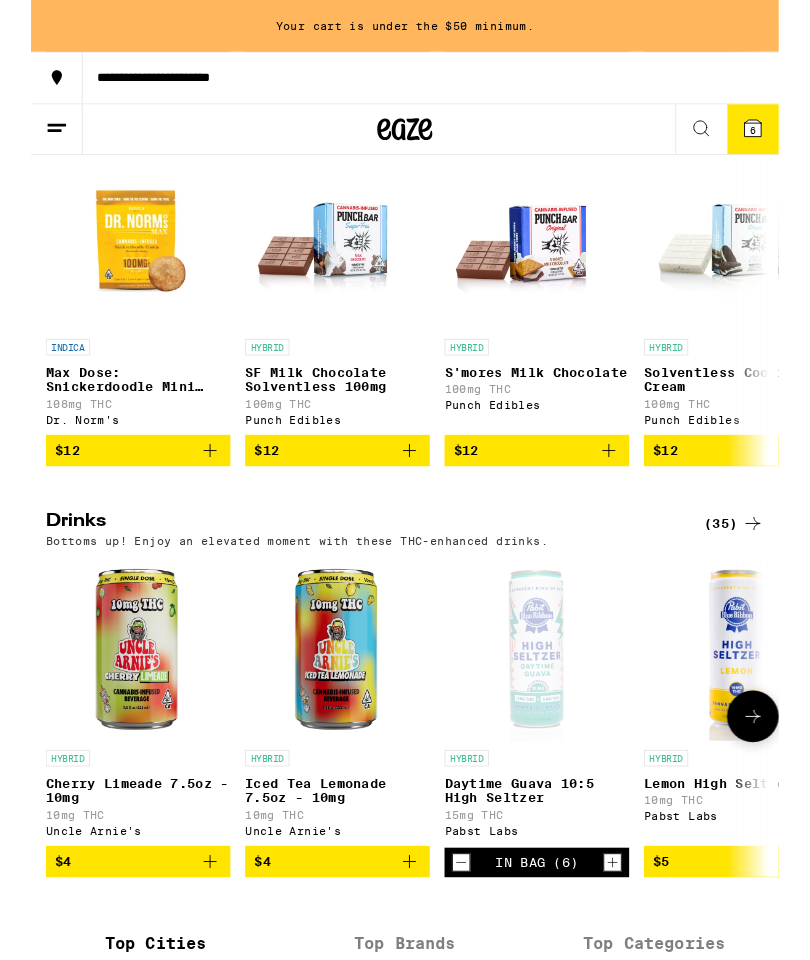 click at bounding box center [630, 934] 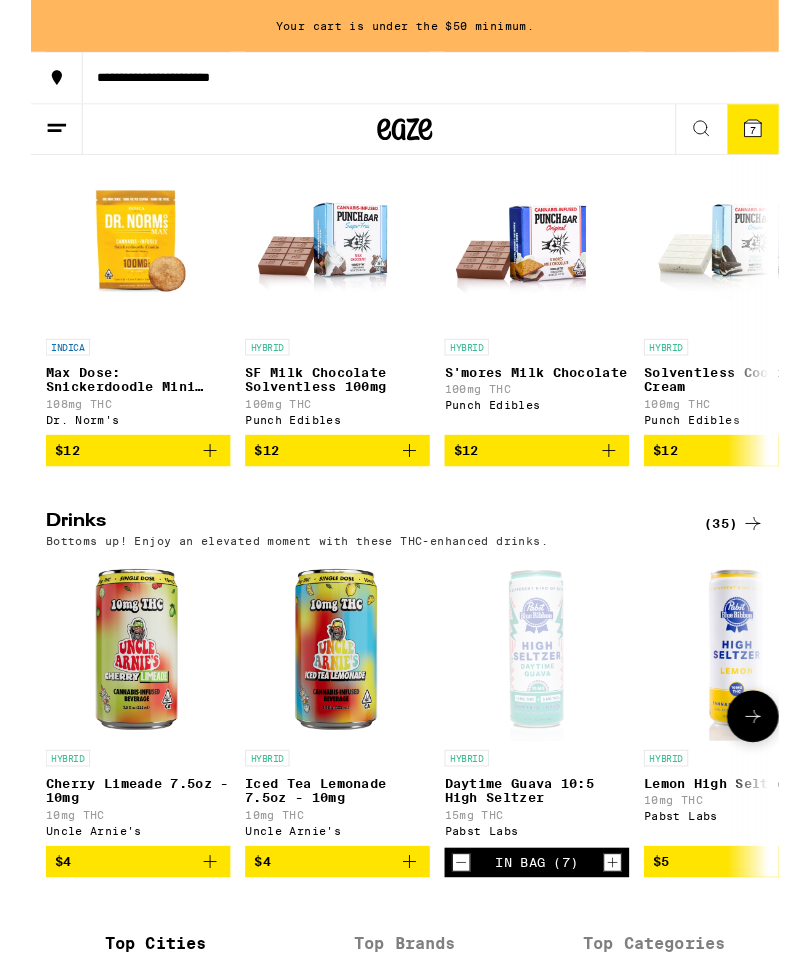 click at bounding box center [630, 934] 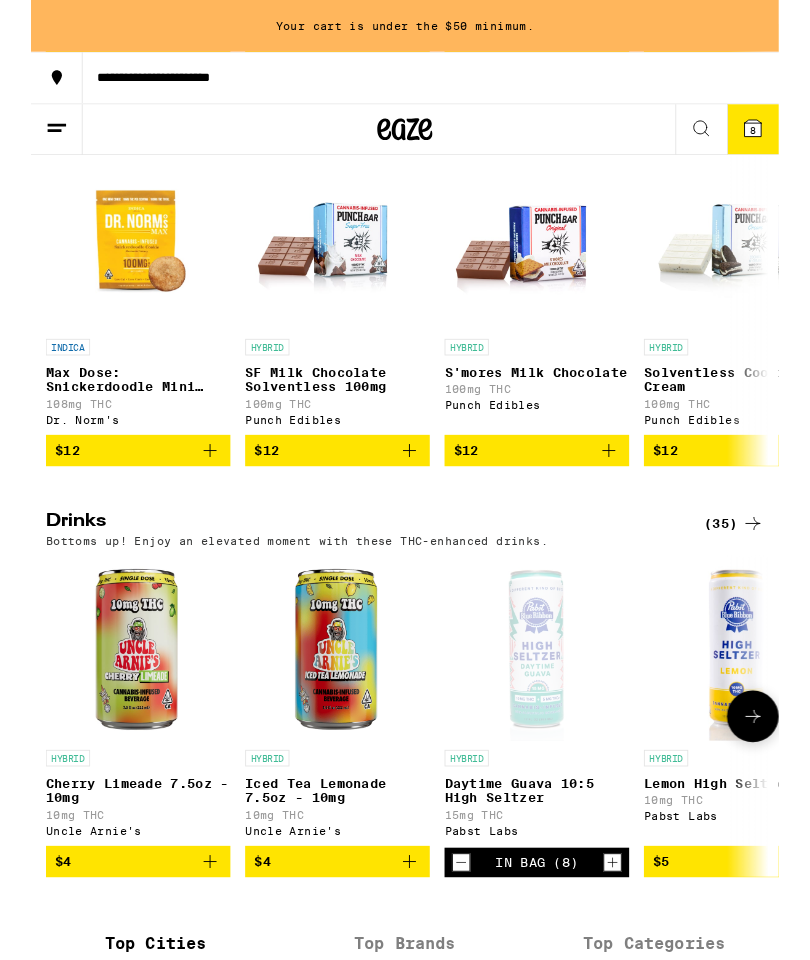 click on "In Bag (8)" at bounding box center (548, 934) 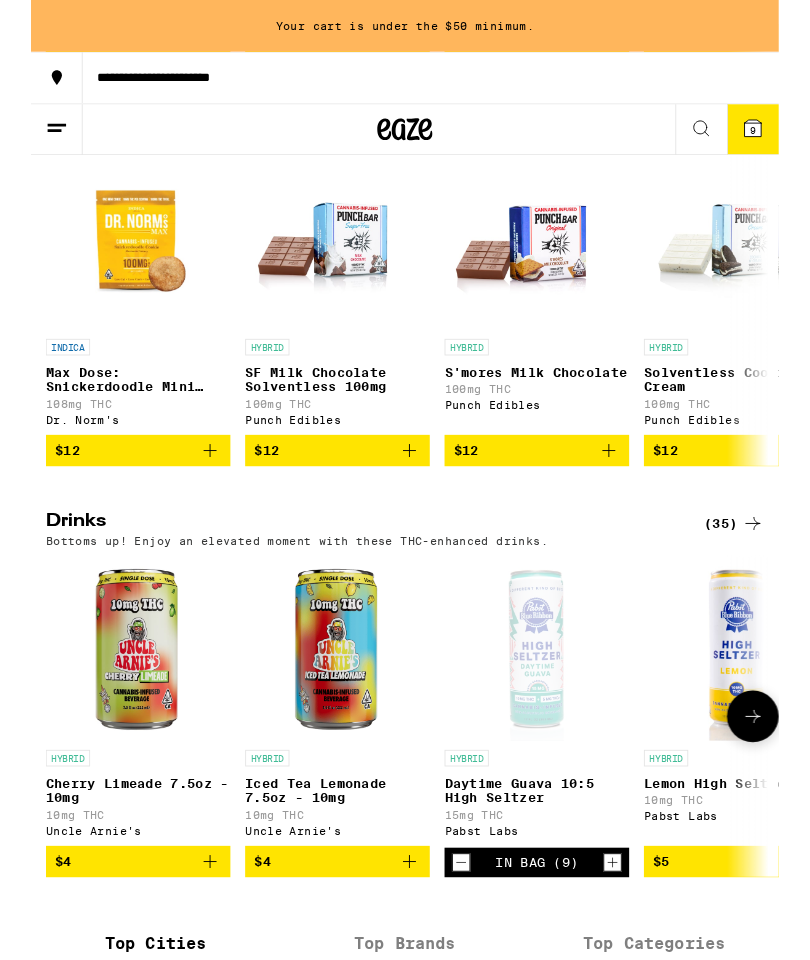 click 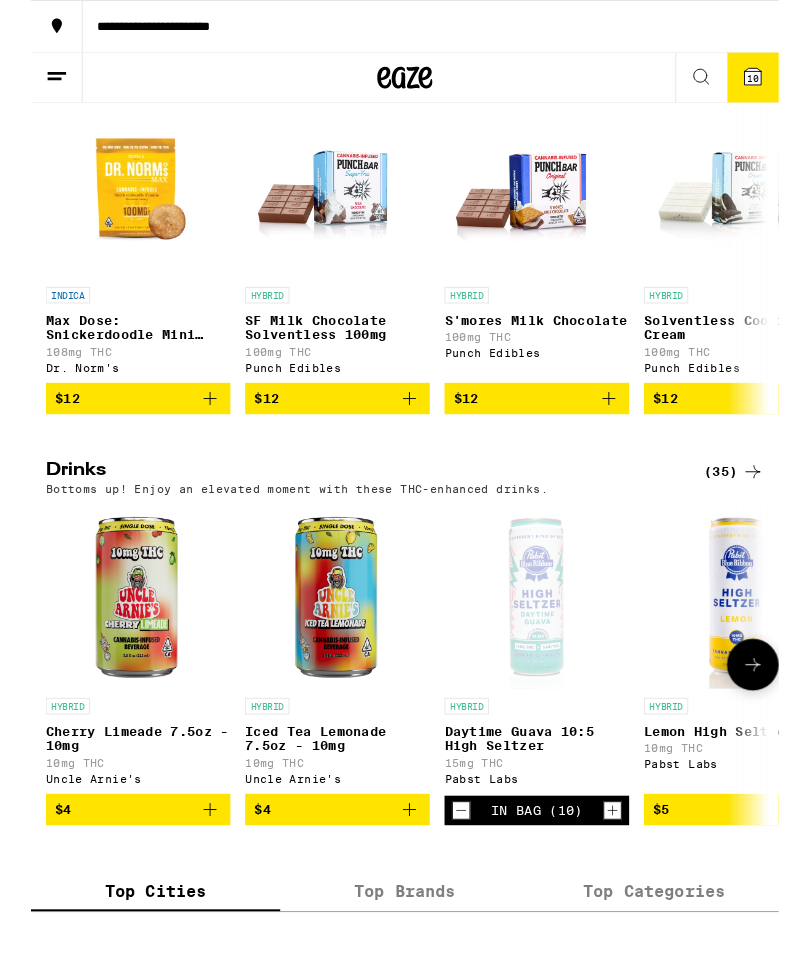 click 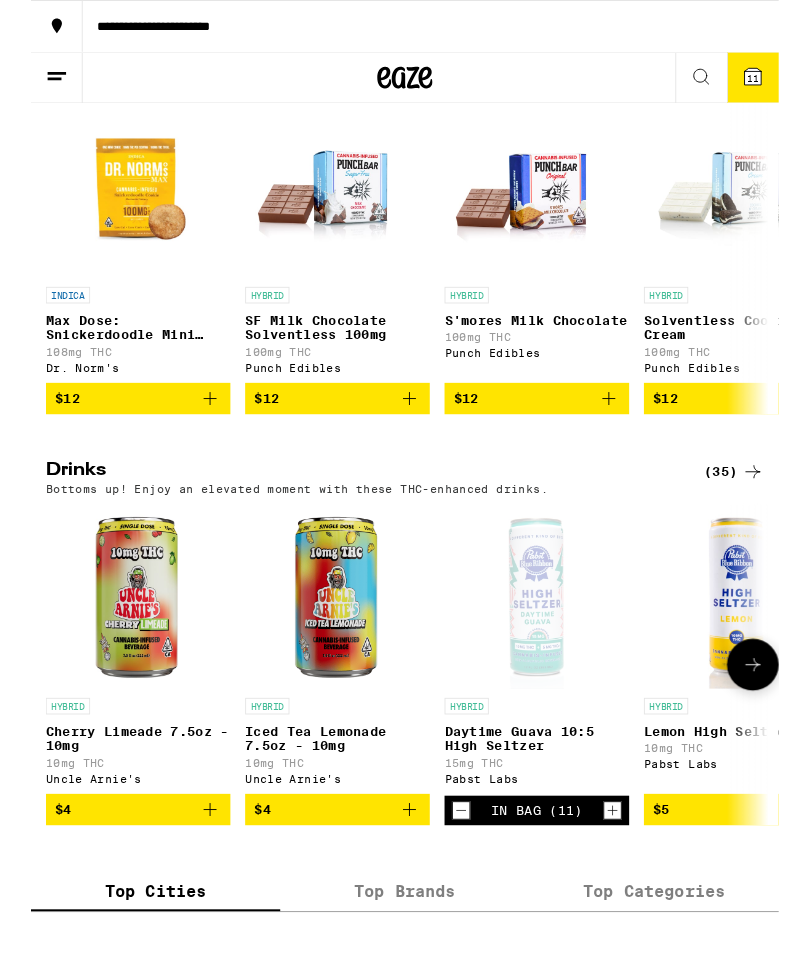 click on "In Bag (11)" at bounding box center (548, 878) 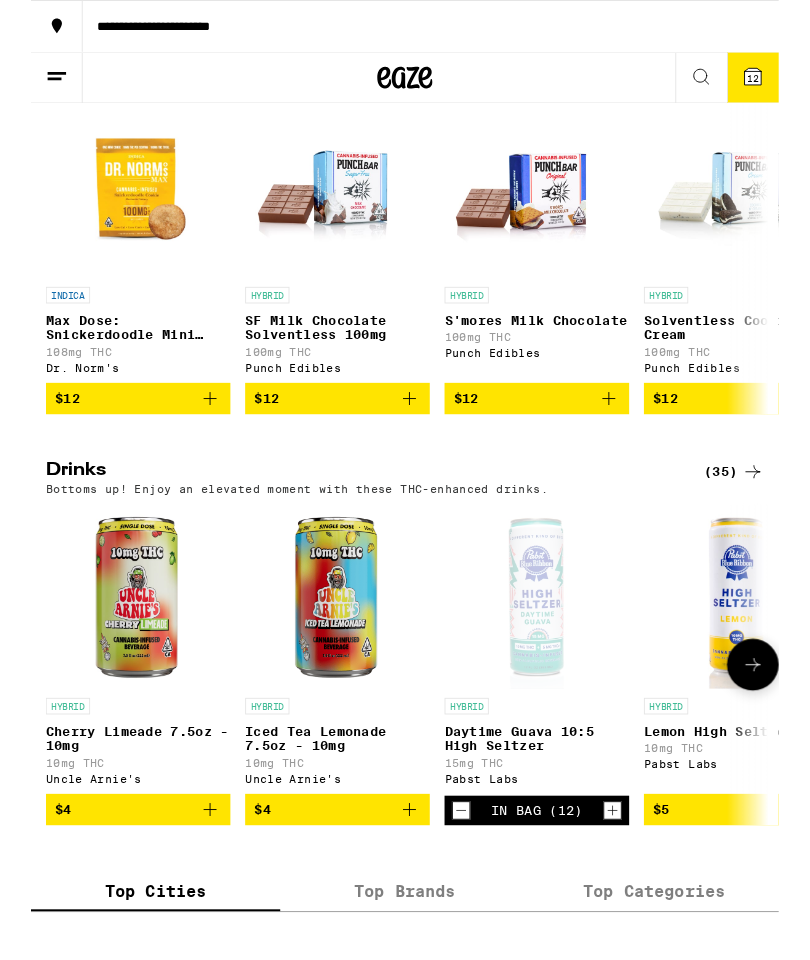 scroll, scrollTop: 0, scrollLeft: 0, axis: both 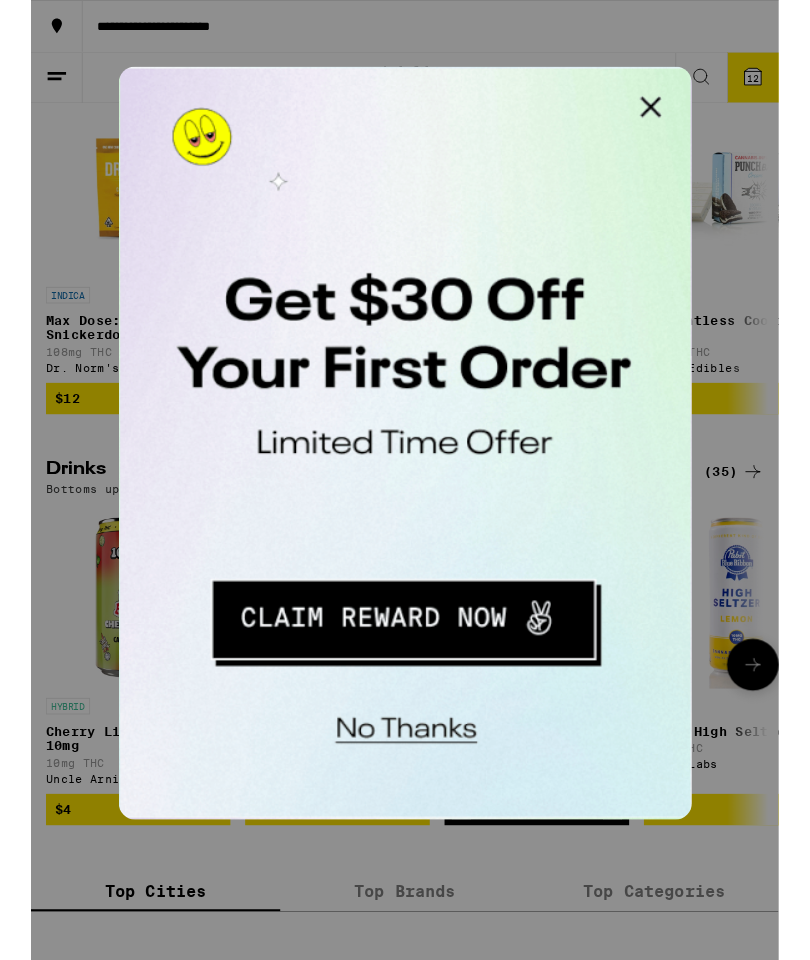 click at bounding box center [256, 333] 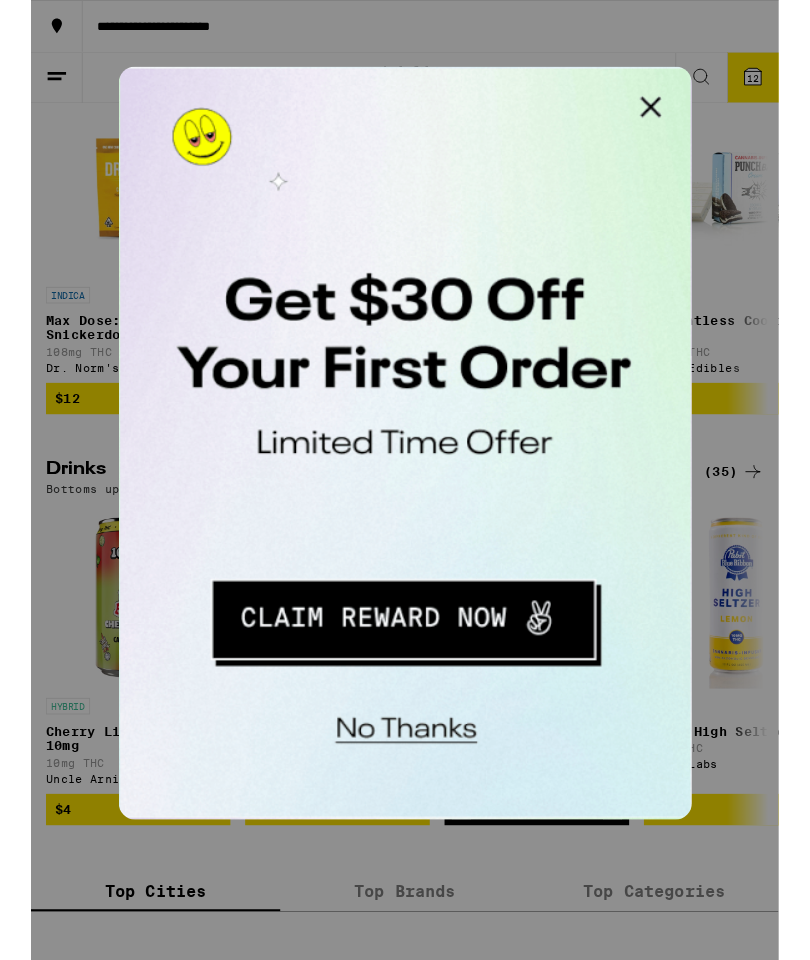 scroll, scrollTop: 807, scrollLeft: 0, axis: vertical 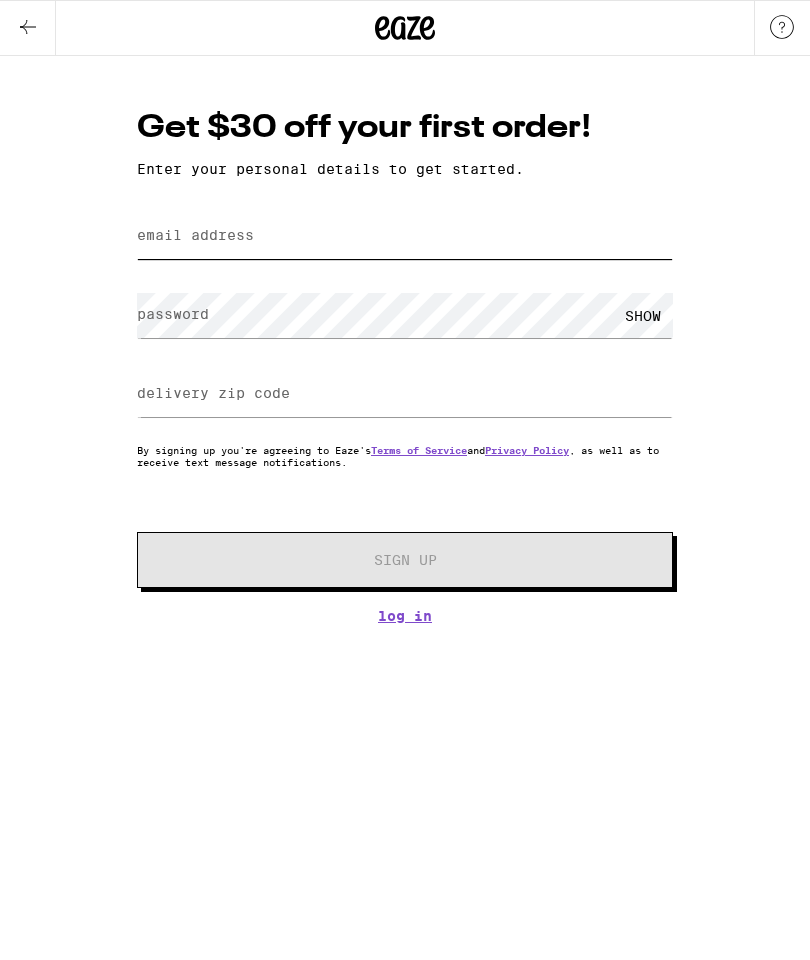 click on "email address" at bounding box center [405, 236] 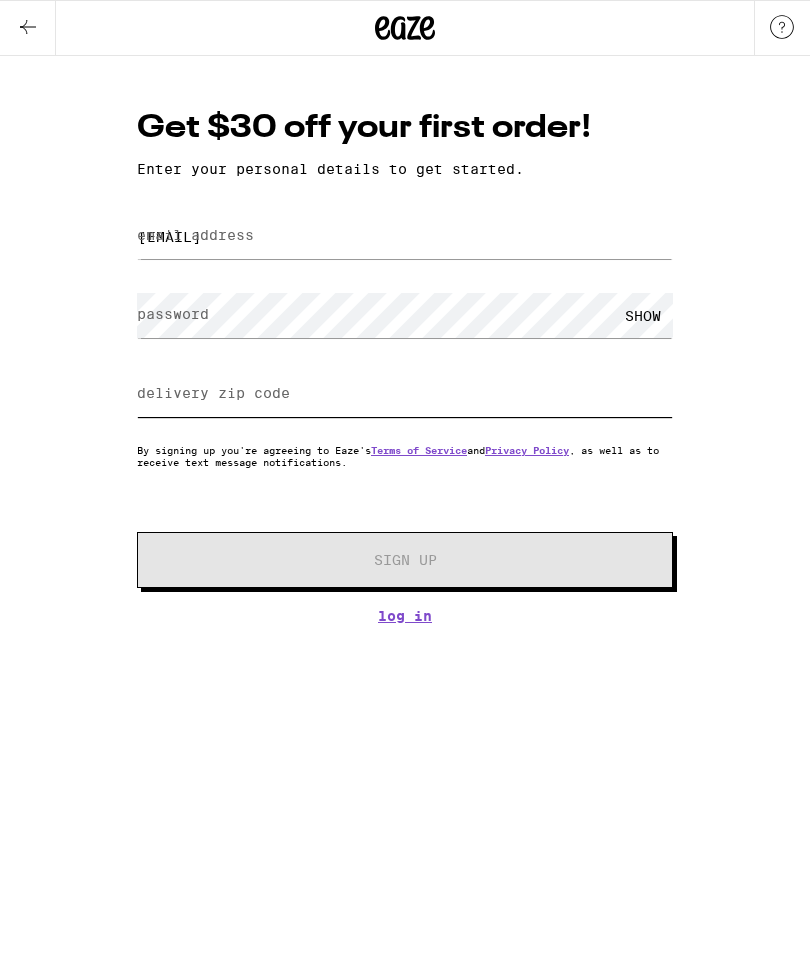 type on "[POSTAL_CODE]" 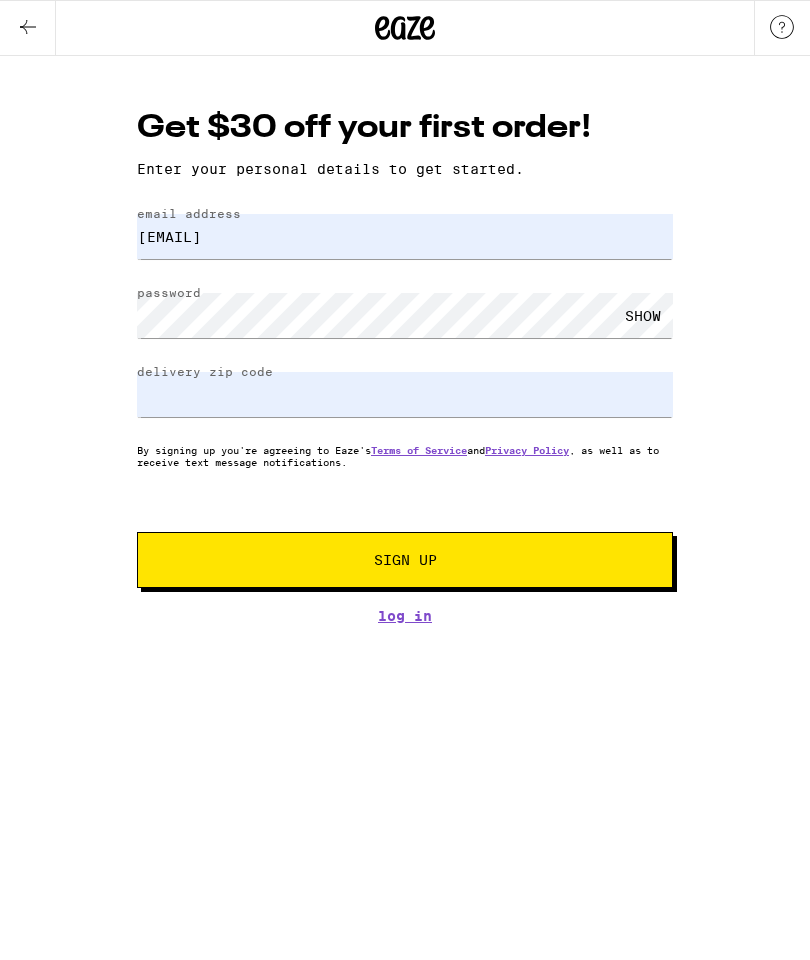 click on "Sign Up" at bounding box center (405, 560) 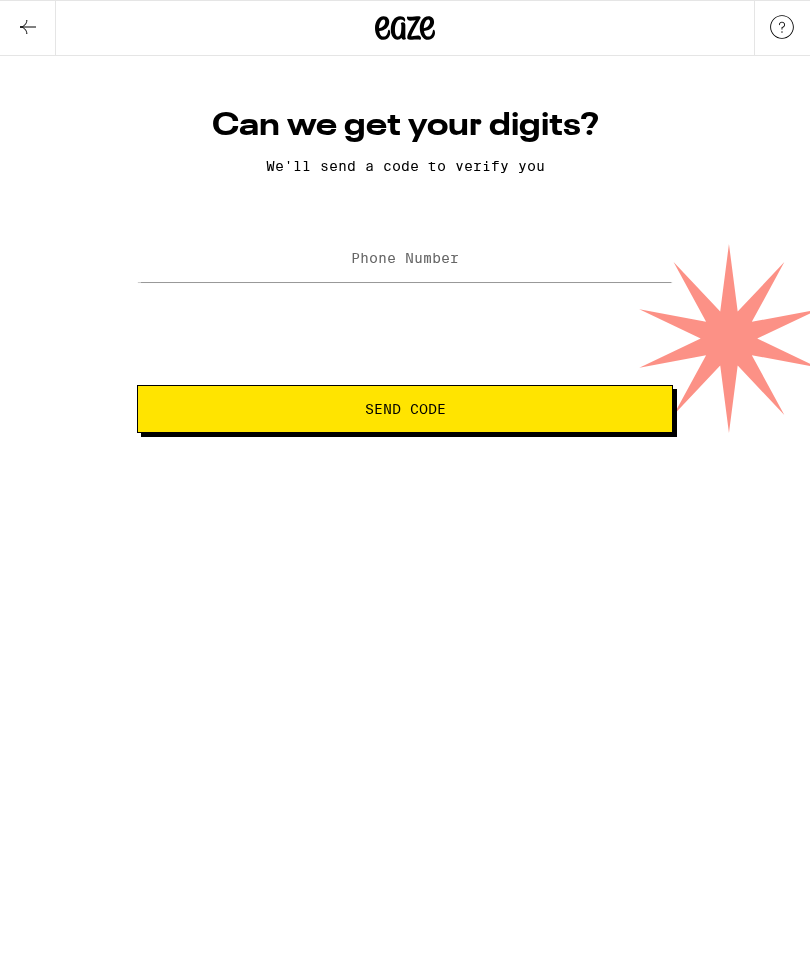 click on "Phone Number" at bounding box center (405, 258) 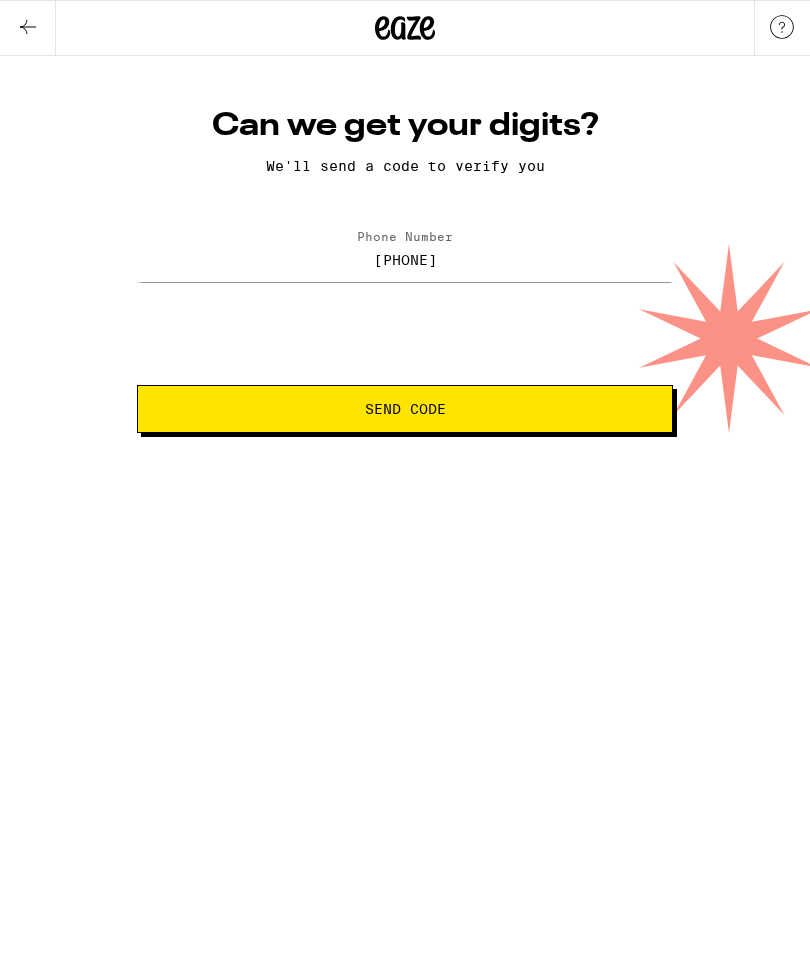 click on "Send Code" at bounding box center (405, 409) 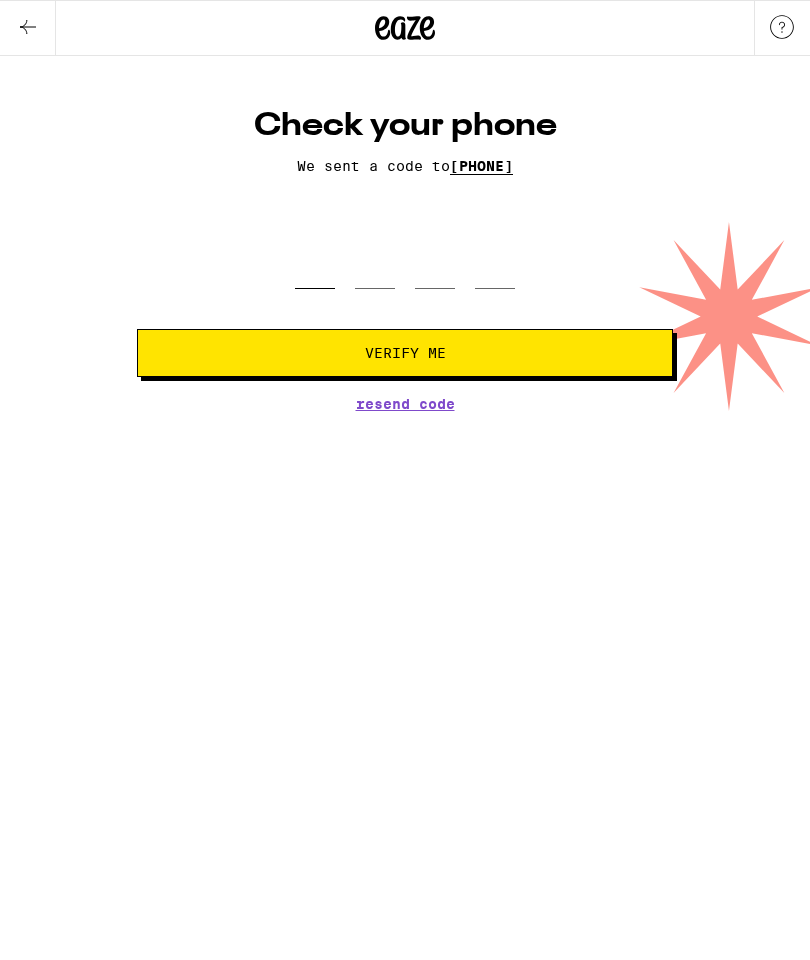 click at bounding box center [315, 259] 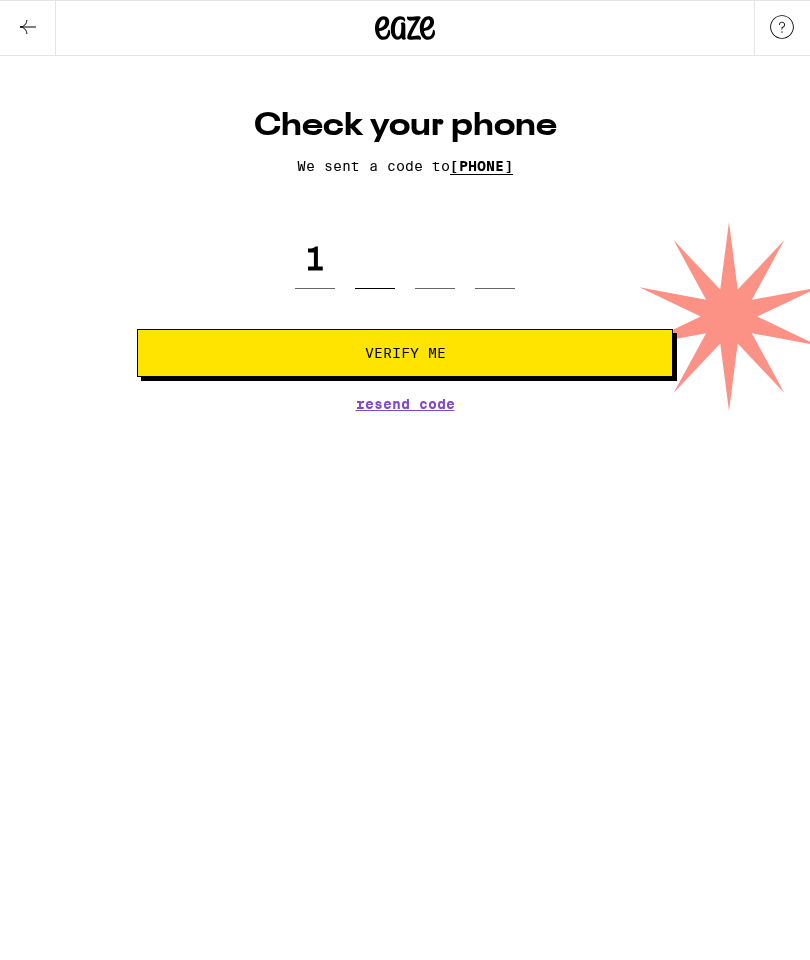 type on "0" 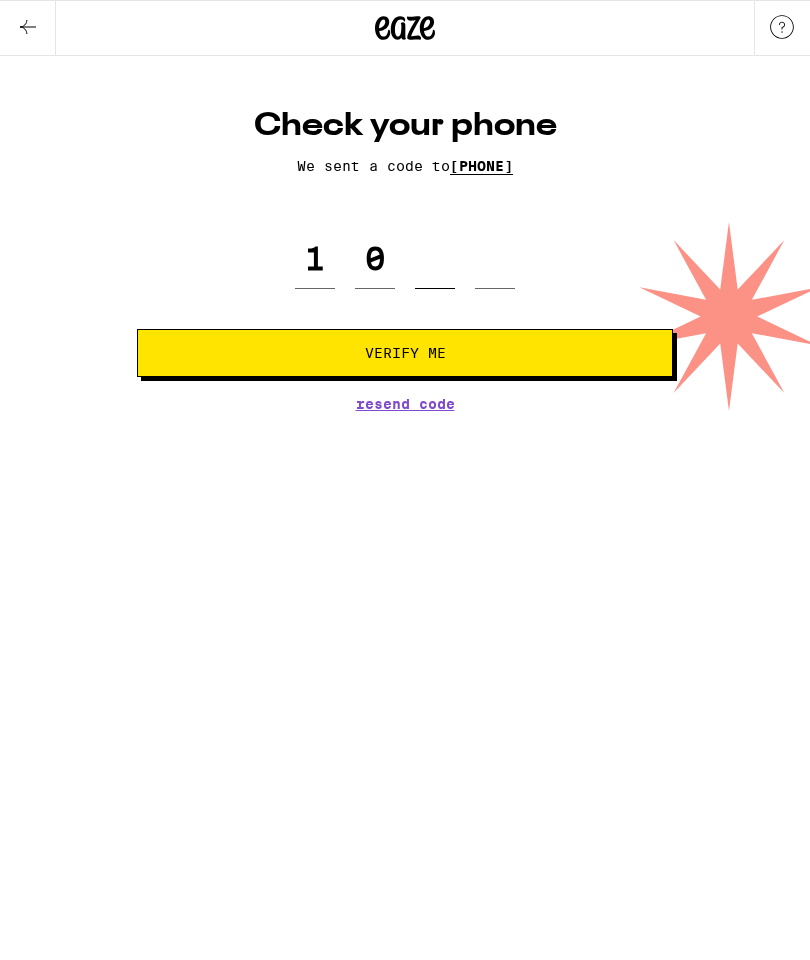 type on "9" 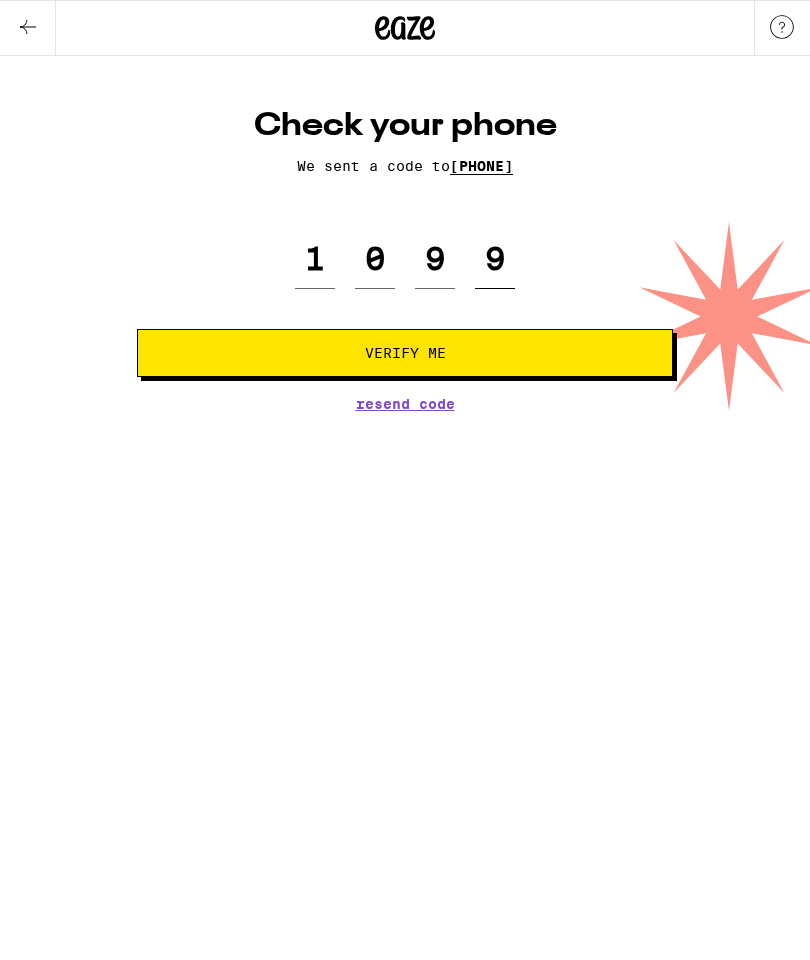 type on "9" 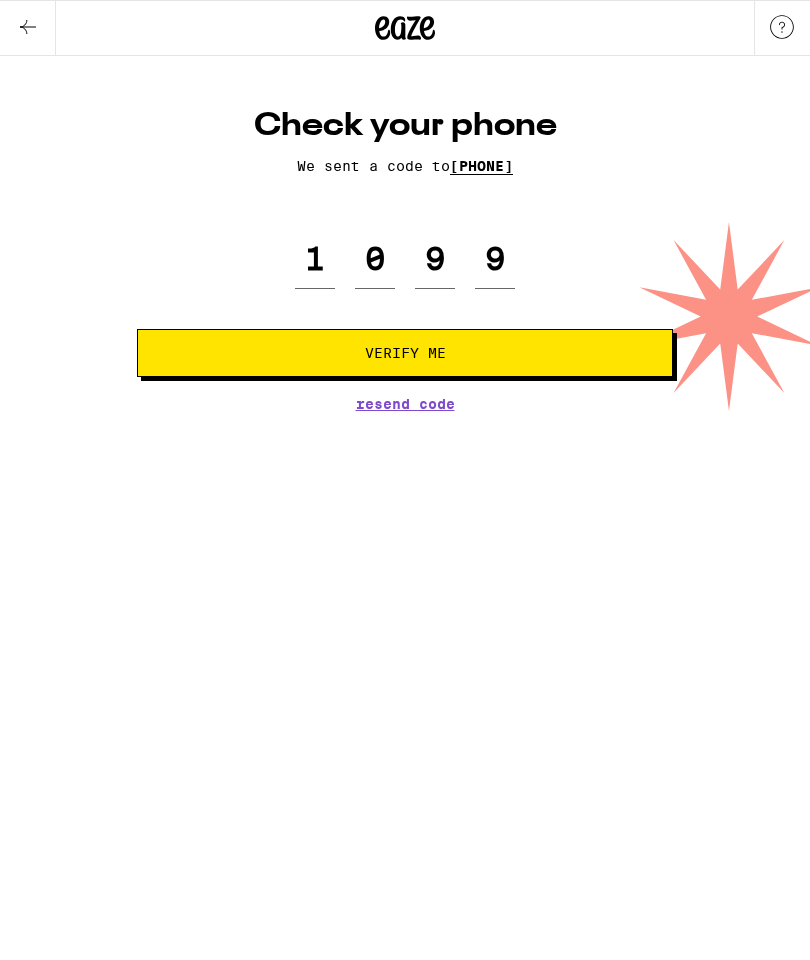 click on "Verify Me" at bounding box center [405, 353] 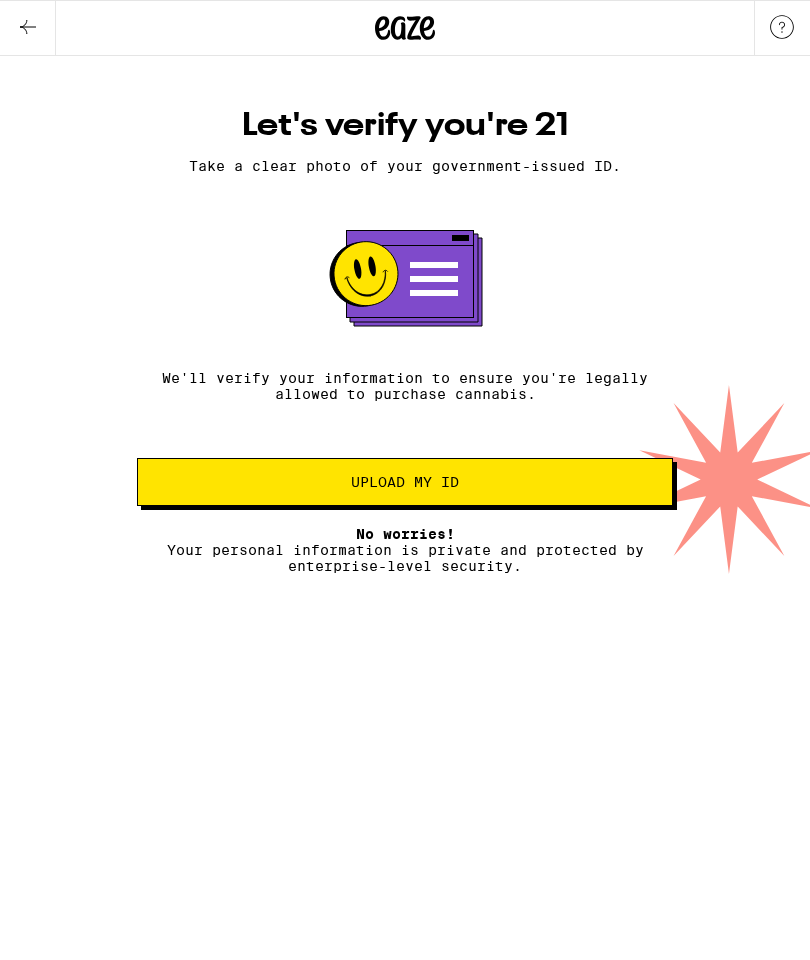 click on "Upload my ID" at bounding box center [405, 482] 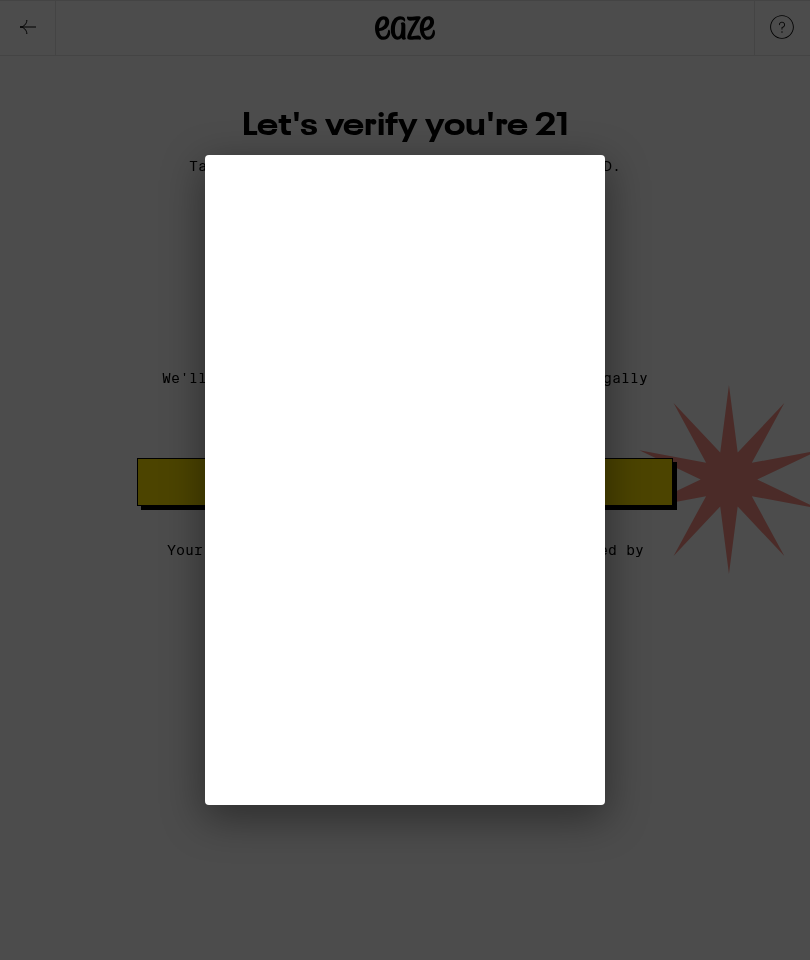 click at bounding box center [405, 480] 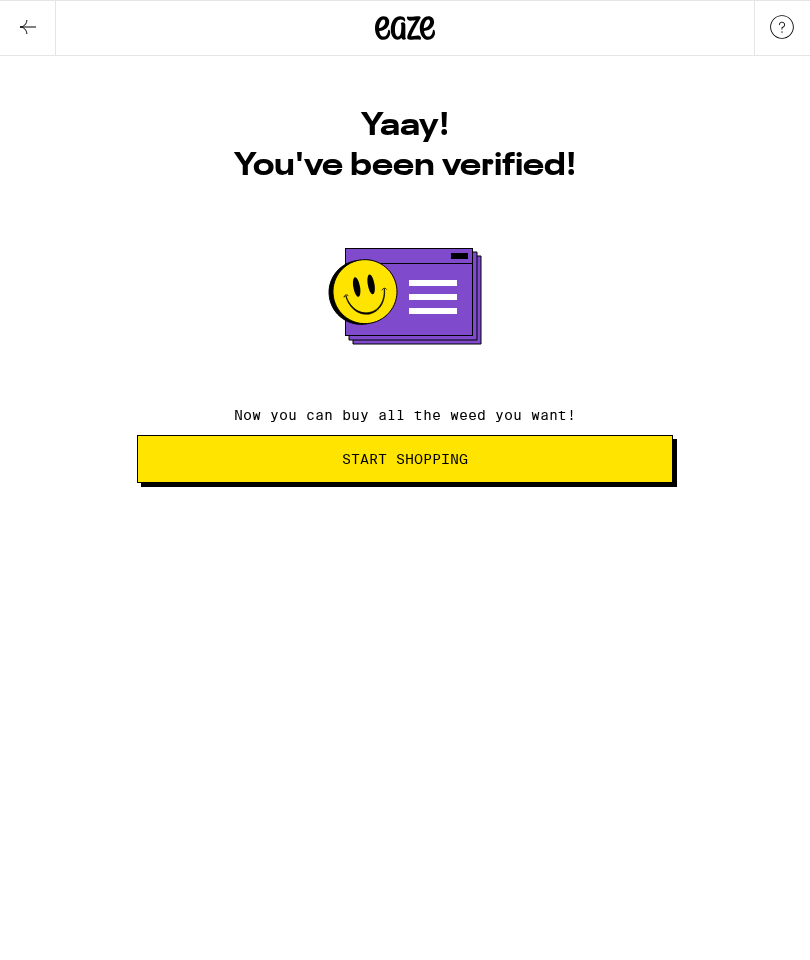 click on "Start Shopping" at bounding box center (405, 459) 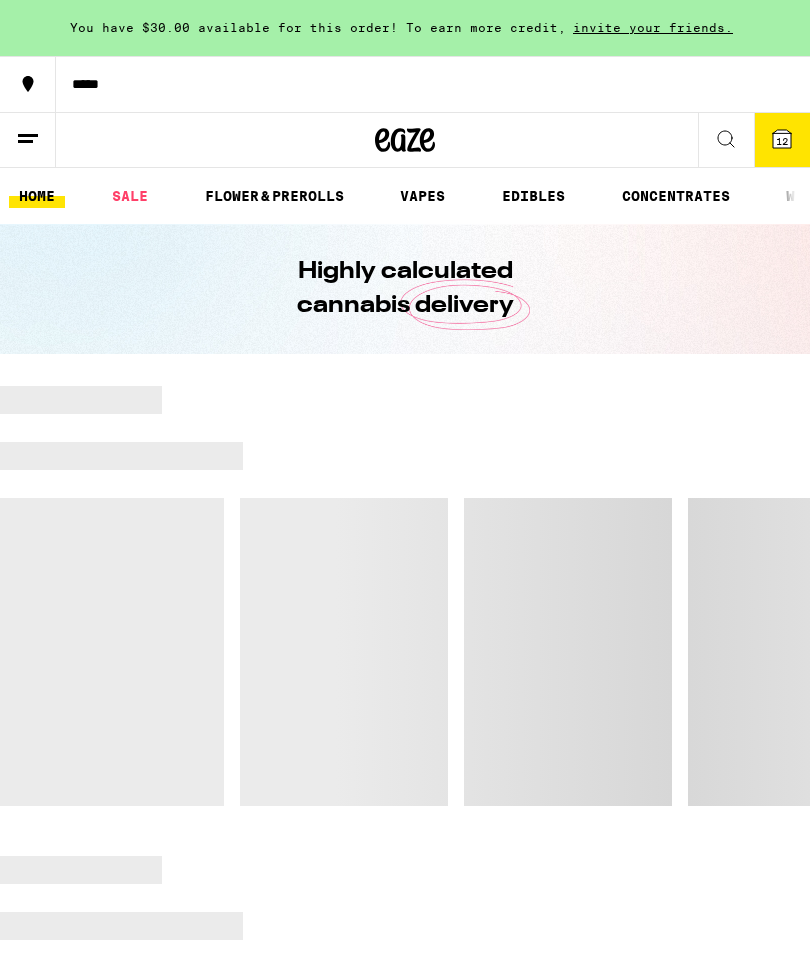 scroll, scrollTop: 0, scrollLeft: 0, axis: both 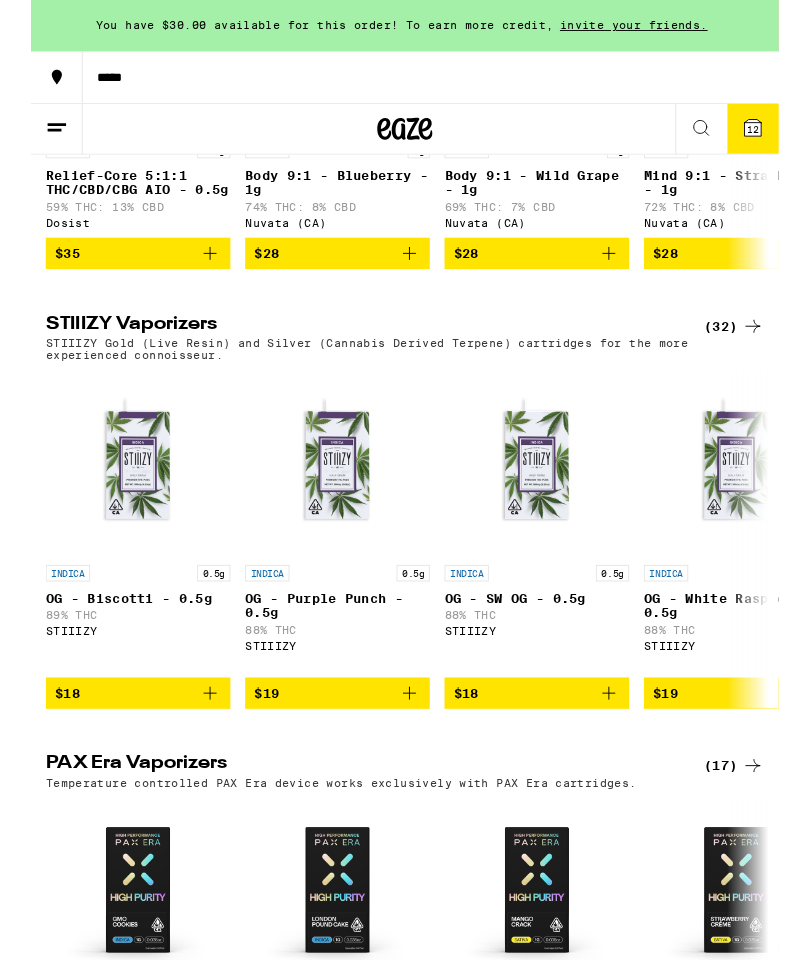 click on "12" at bounding box center (782, 140) 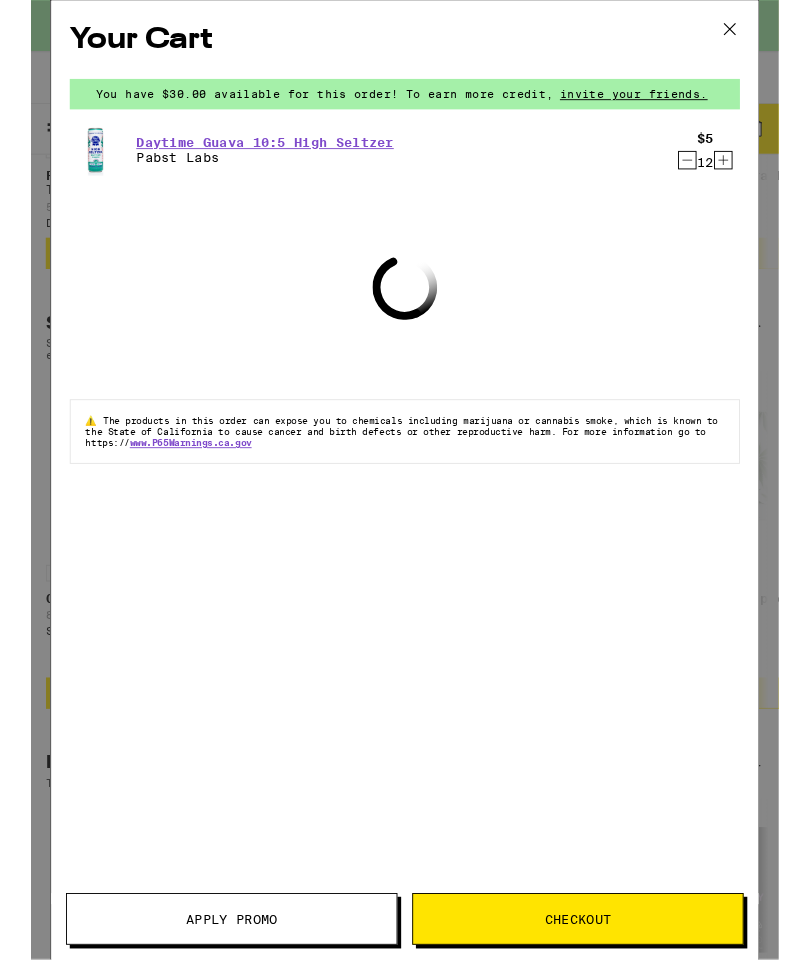 scroll, scrollTop: 2389, scrollLeft: 0, axis: vertical 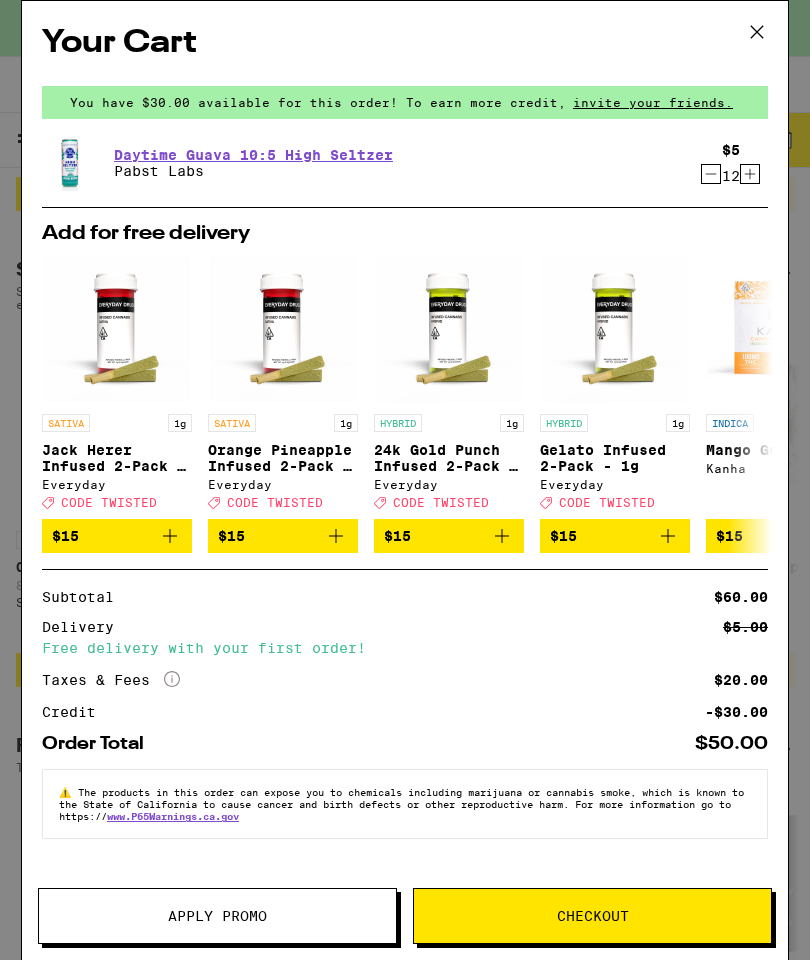 click on "Checkout" at bounding box center (592, 916) 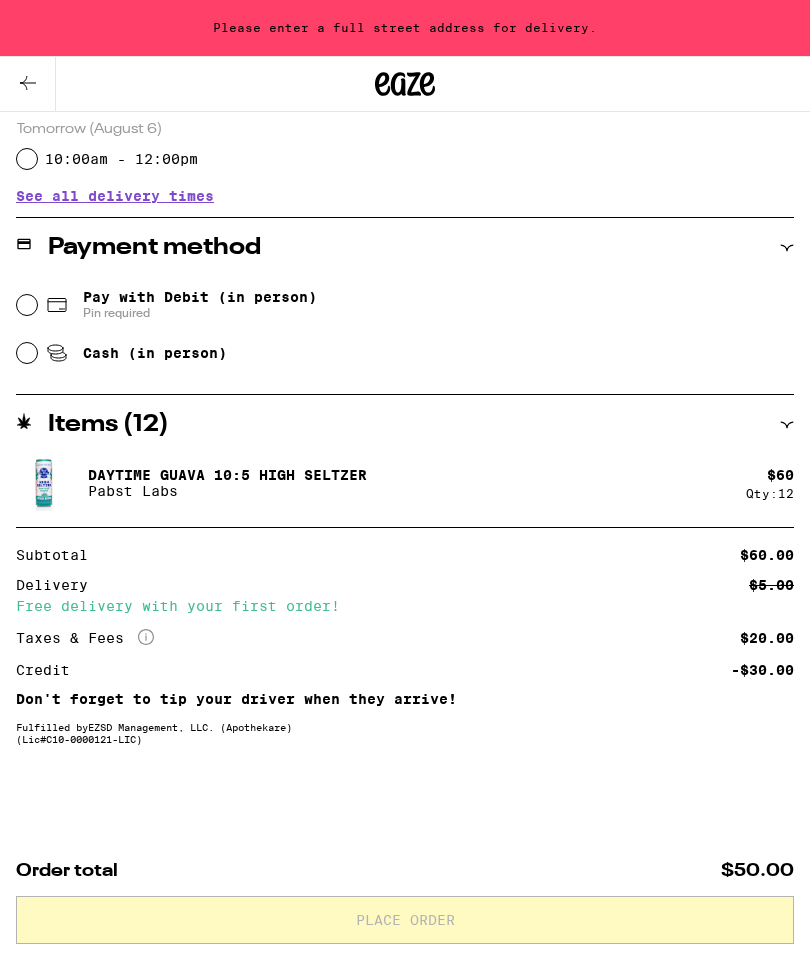 scroll, scrollTop: 93, scrollLeft: 0, axis: vertical 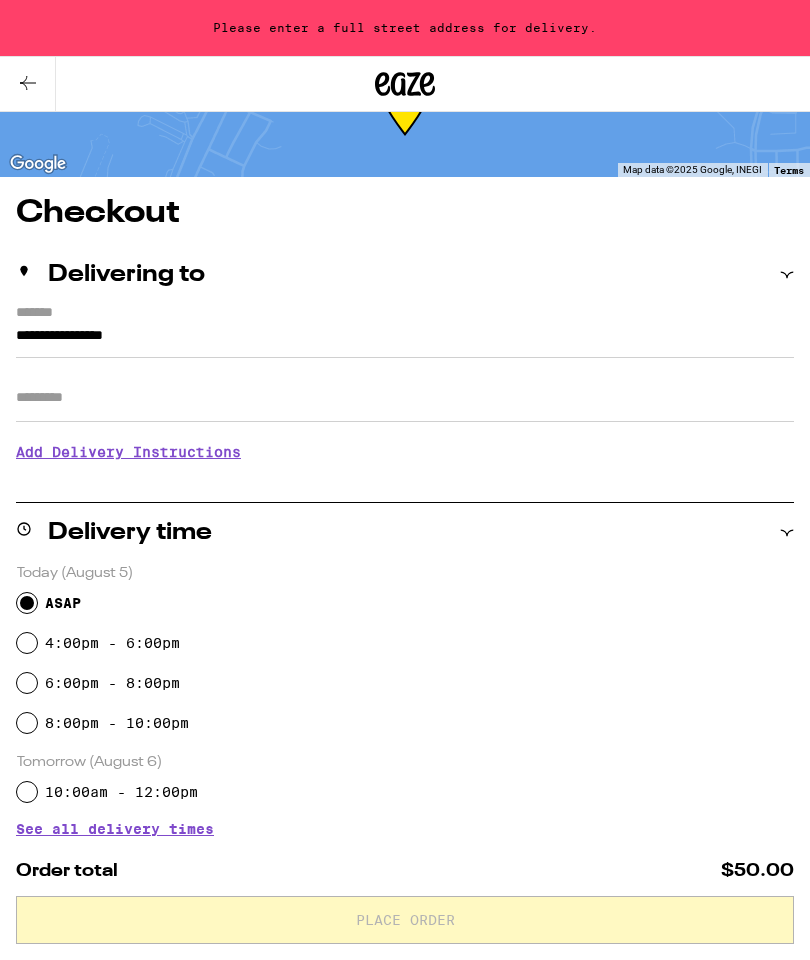 click on "4:00pm - 6:00pm" at bounding box center (27, 643) 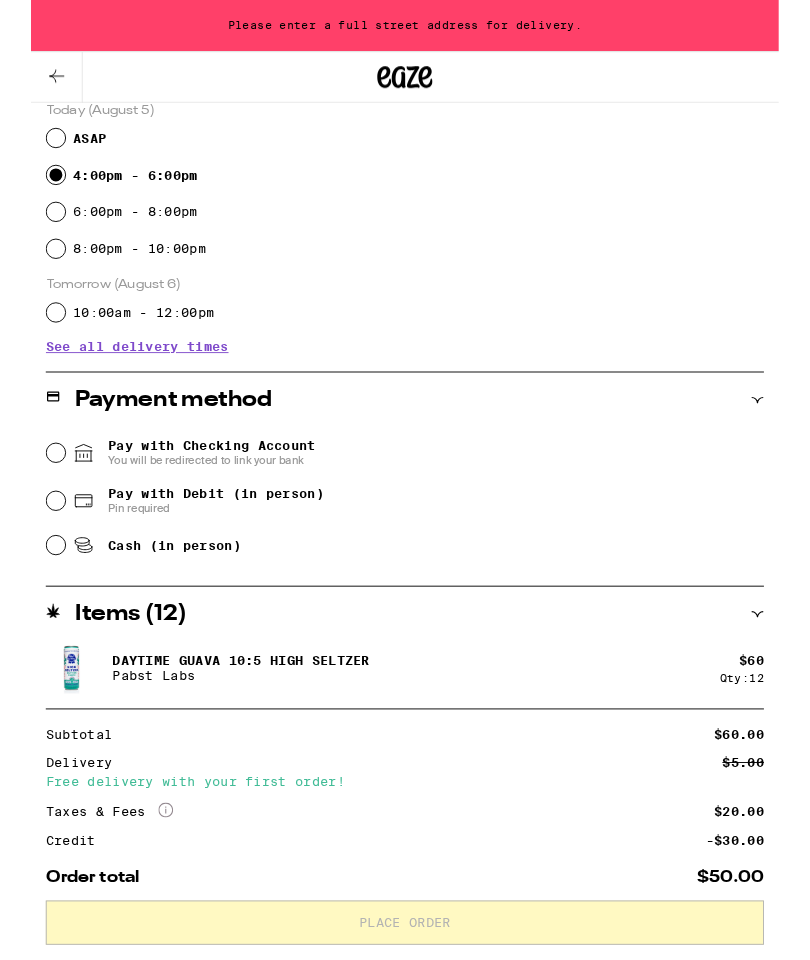 scroll, scrollTop: 549, scrollLeft: 0, axis: vertical 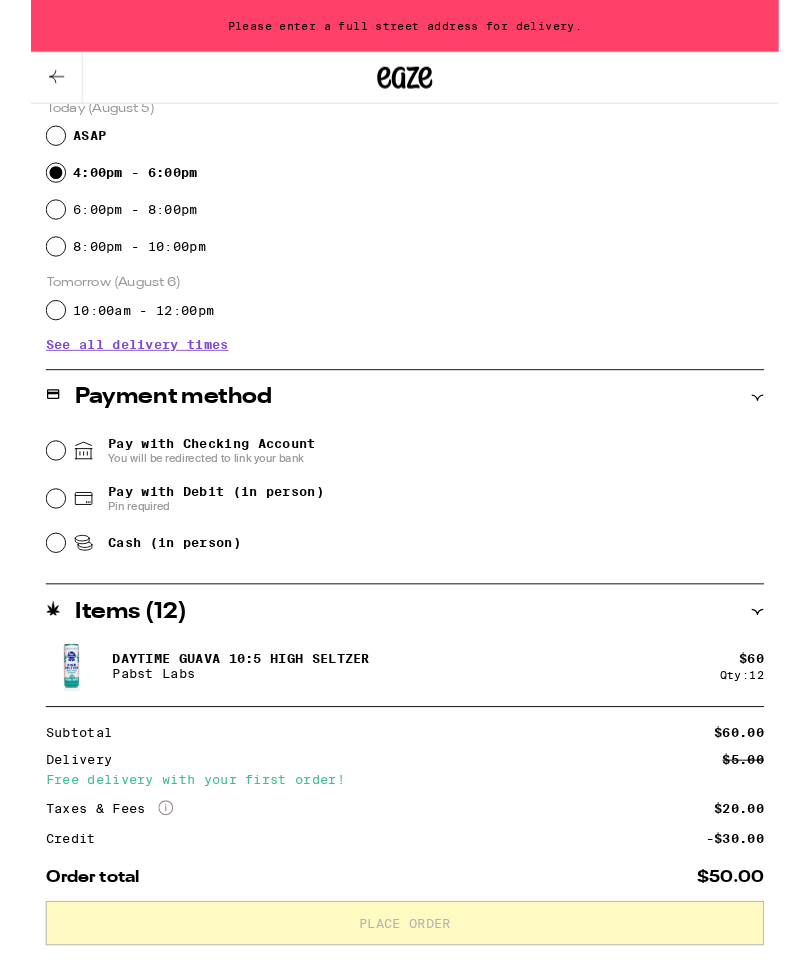 click on "Cash (in person)" at bounding box center [405, 588] 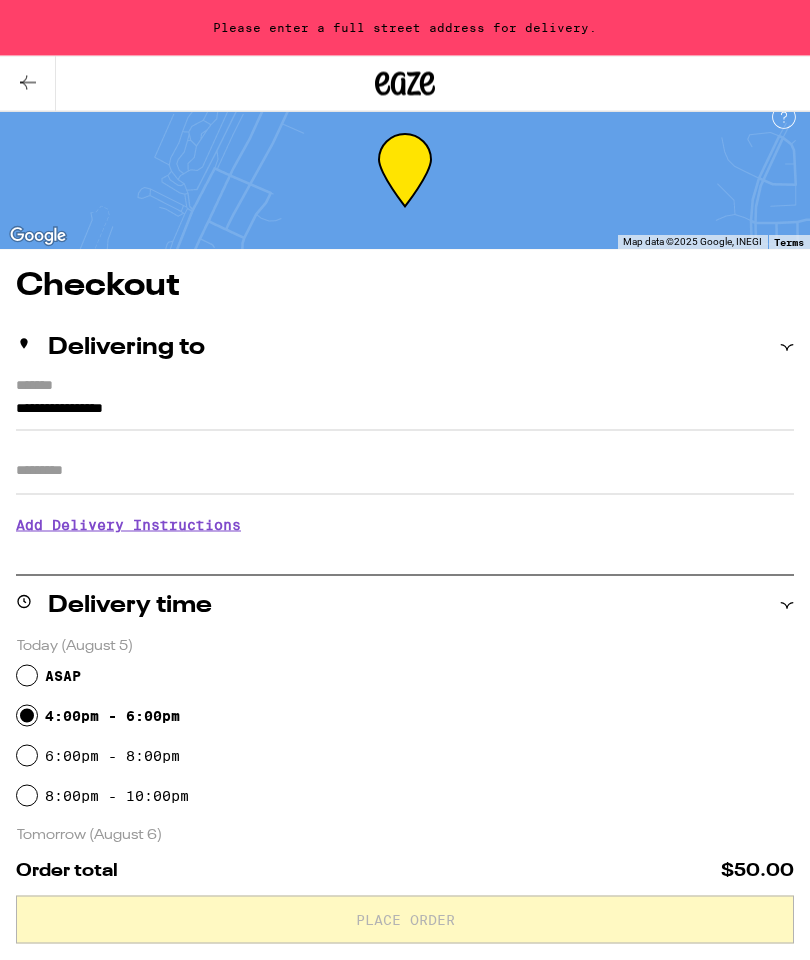 scroll, scrollTop: 0, scrollLeft: 0, axis: both 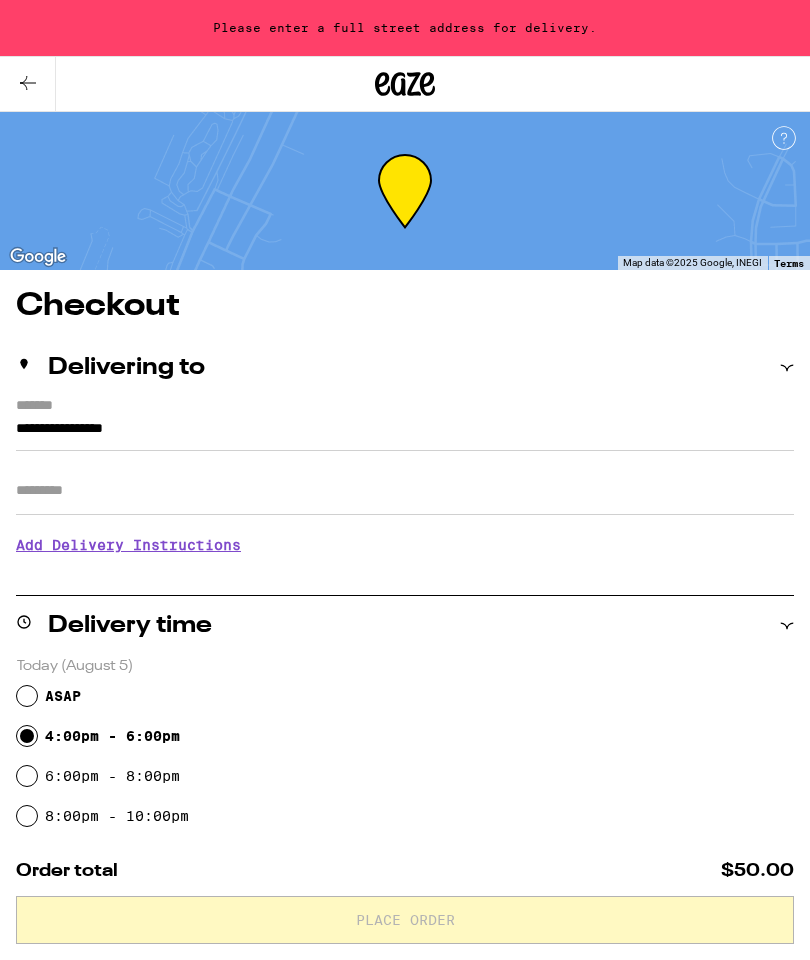 click on "Add Delivery Instructions" at bounding box center [405, 545] 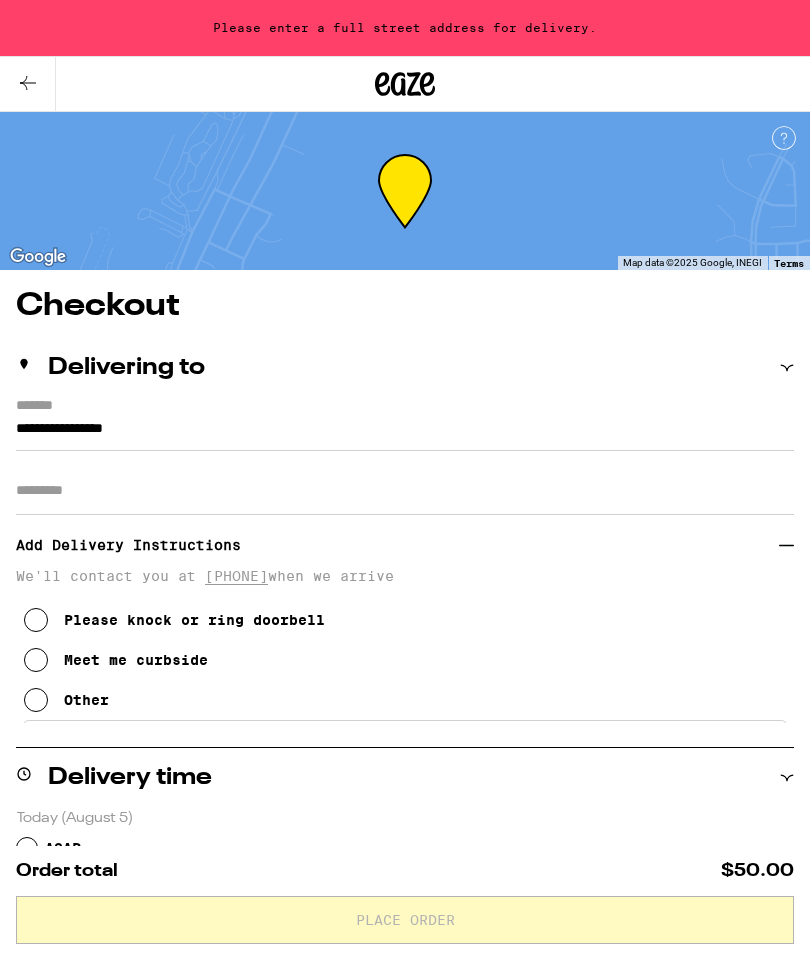 click at bounding box center (36, 660) 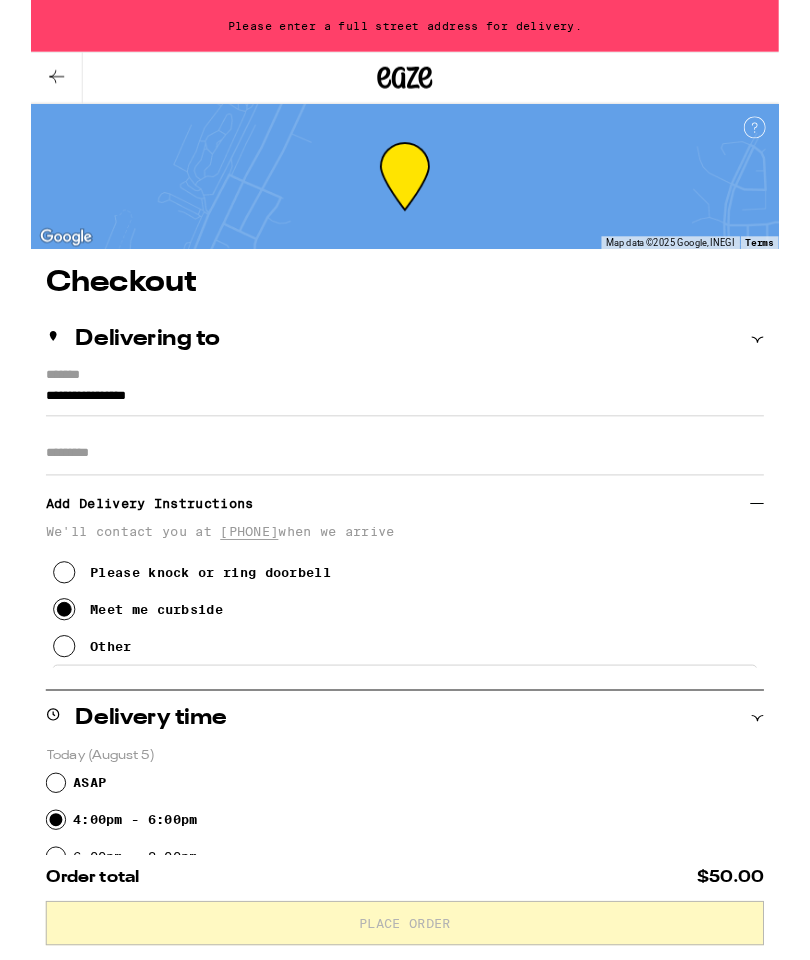 click 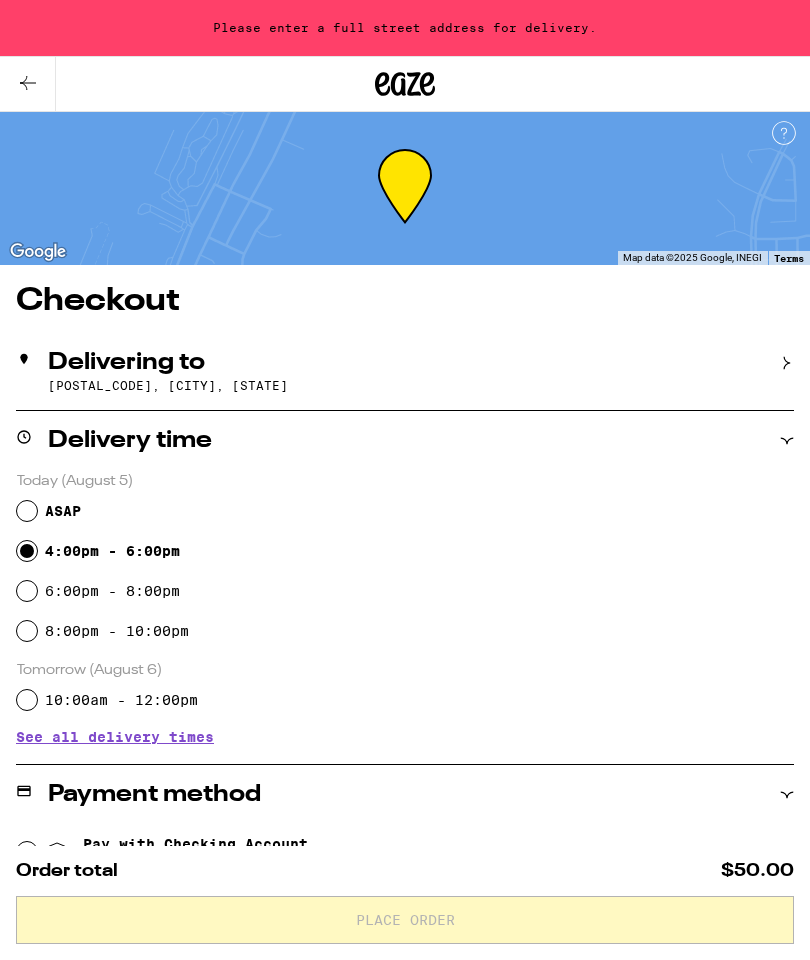 scroll, scrollTop: 0, scrollLeft: 0, axis: both 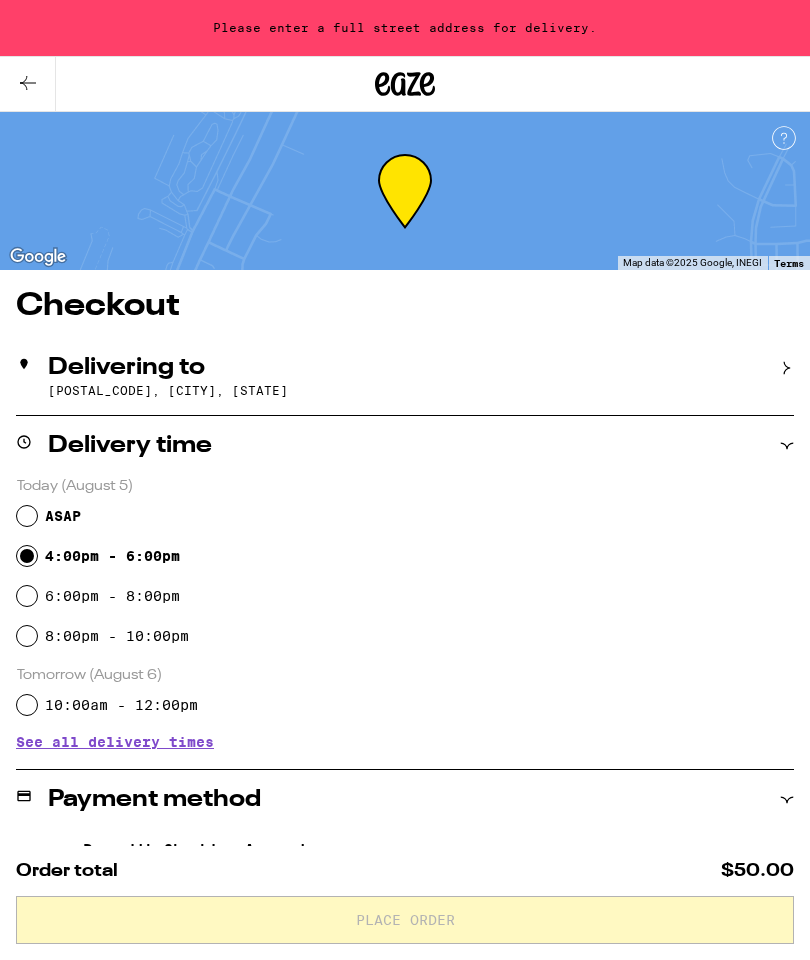 click on "Delivering to" at bounding box center [405, 368] 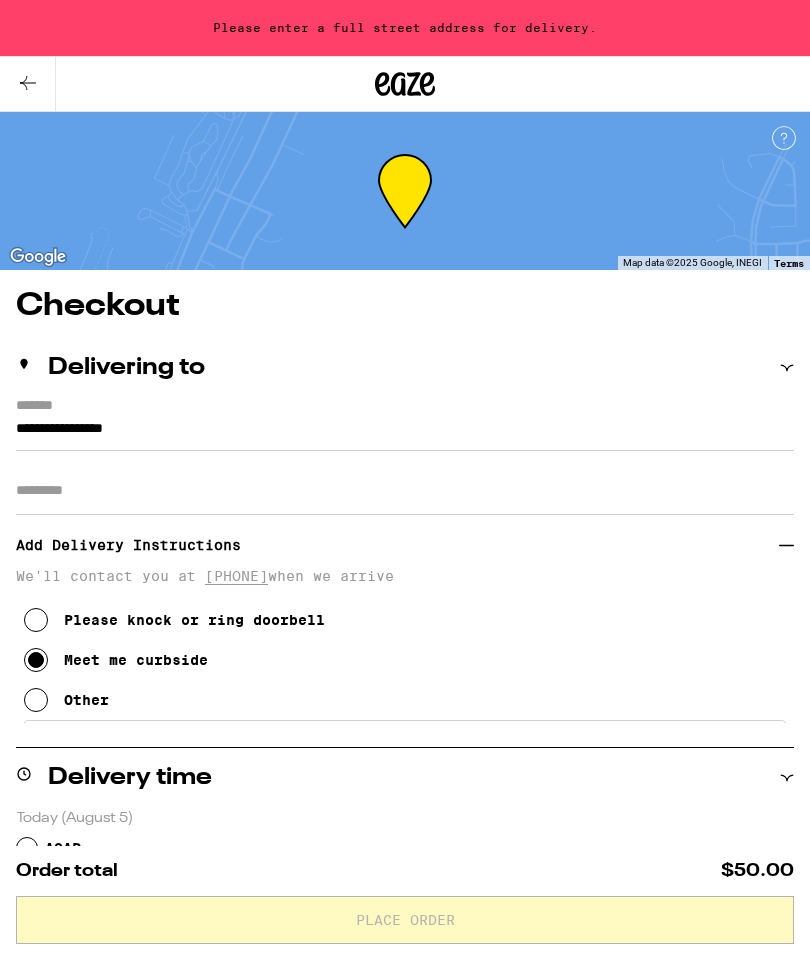 click on "Delivering to" at bounding box center [405, 368] 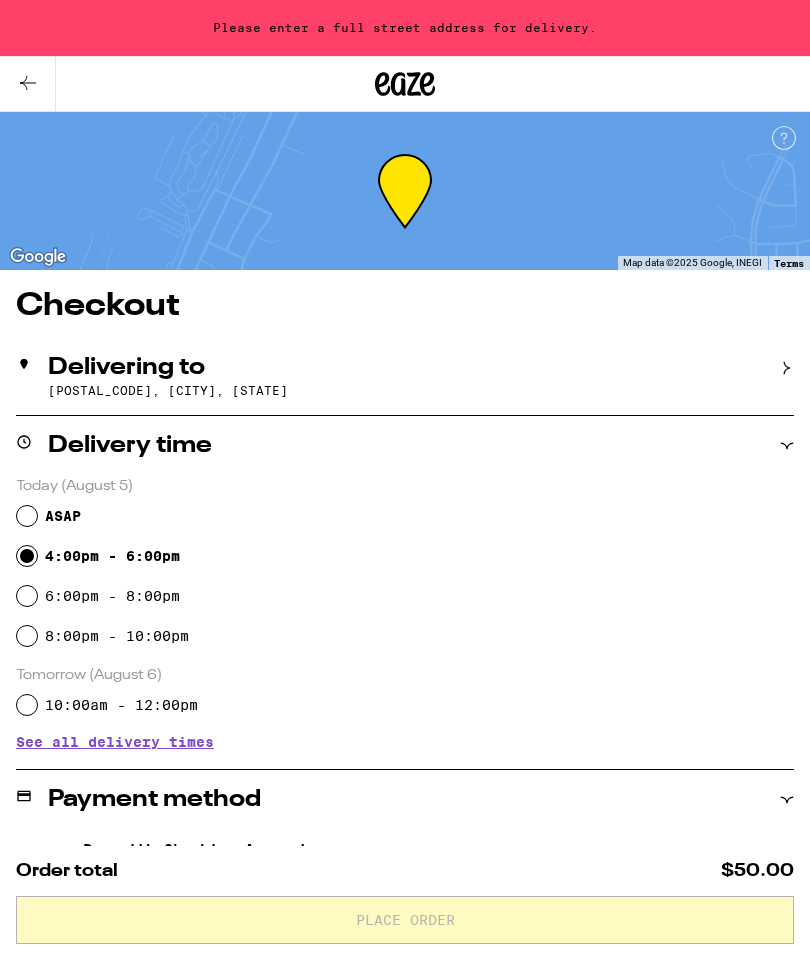 click on "92071, Santee, CA" at bounding box center (421, 390) 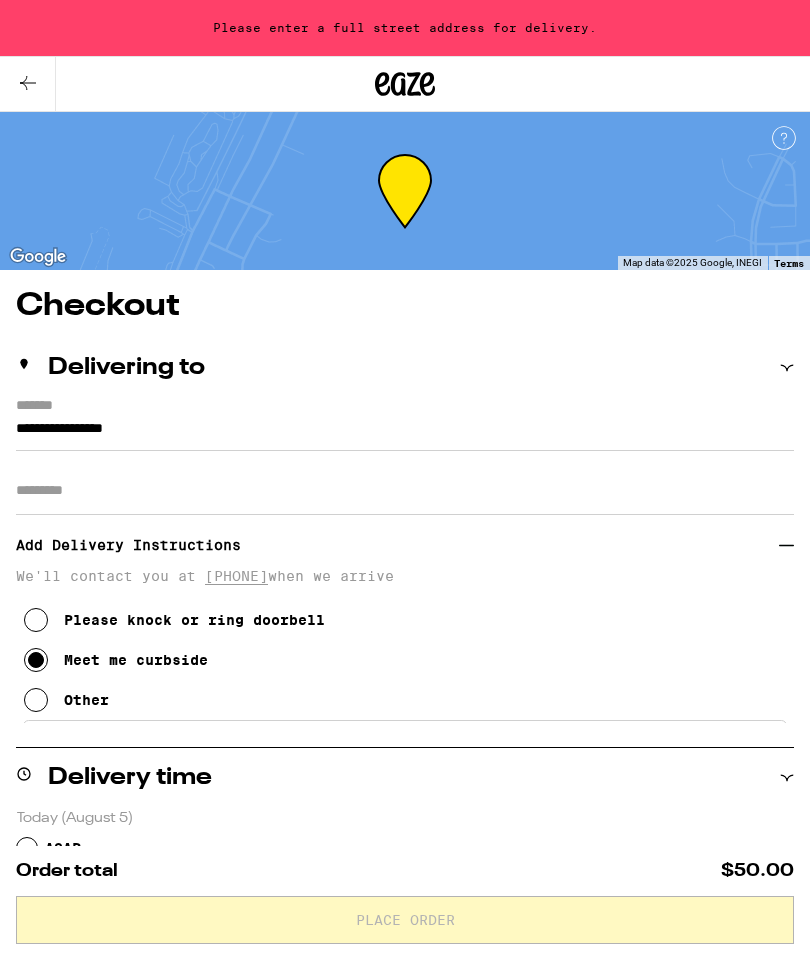 click on "*******" at bounding box center (405, 407) 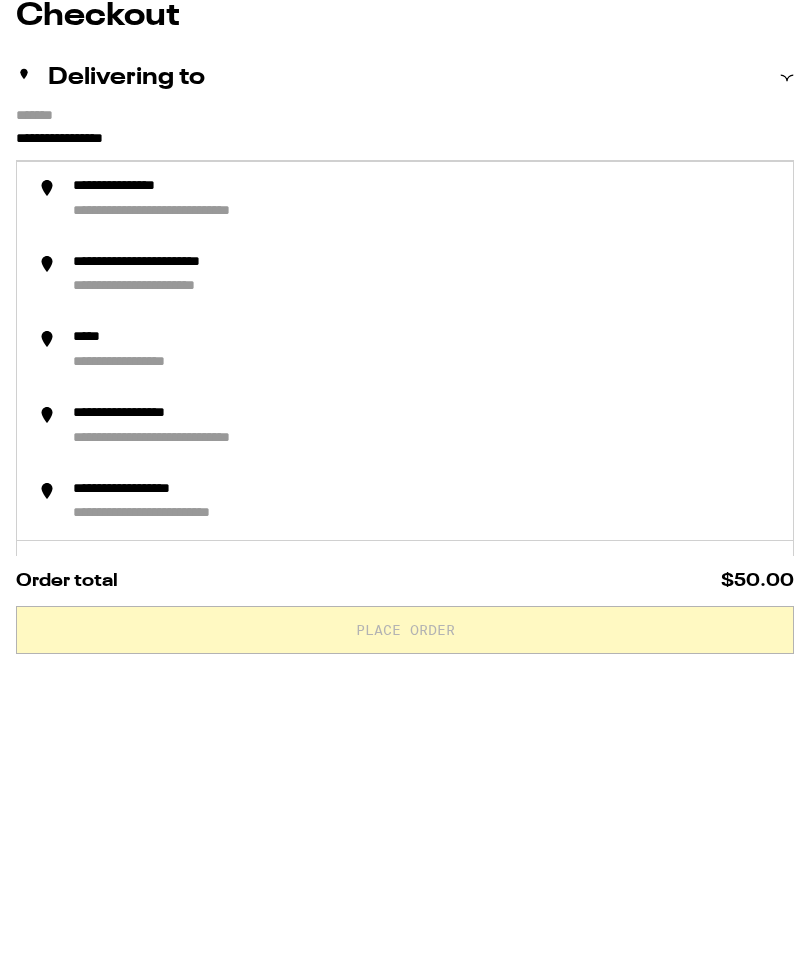 scroll, scrollTop: 290, scrollLeft: 0, axis: vertical 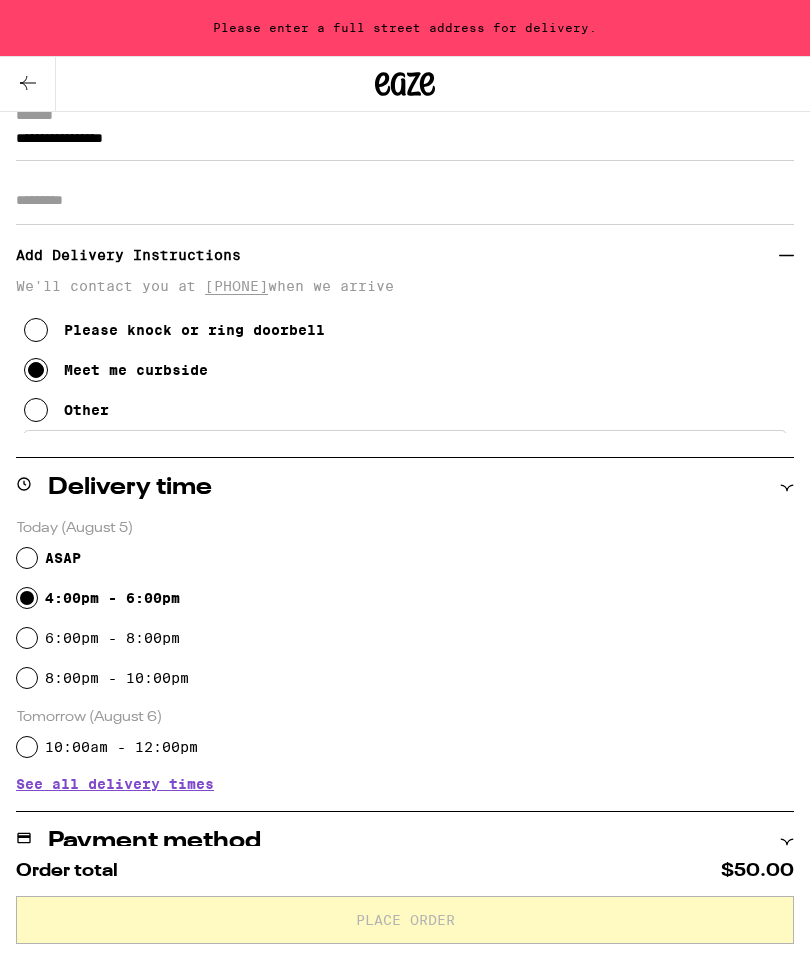 click on "**********" at bounding box center [405, 144] 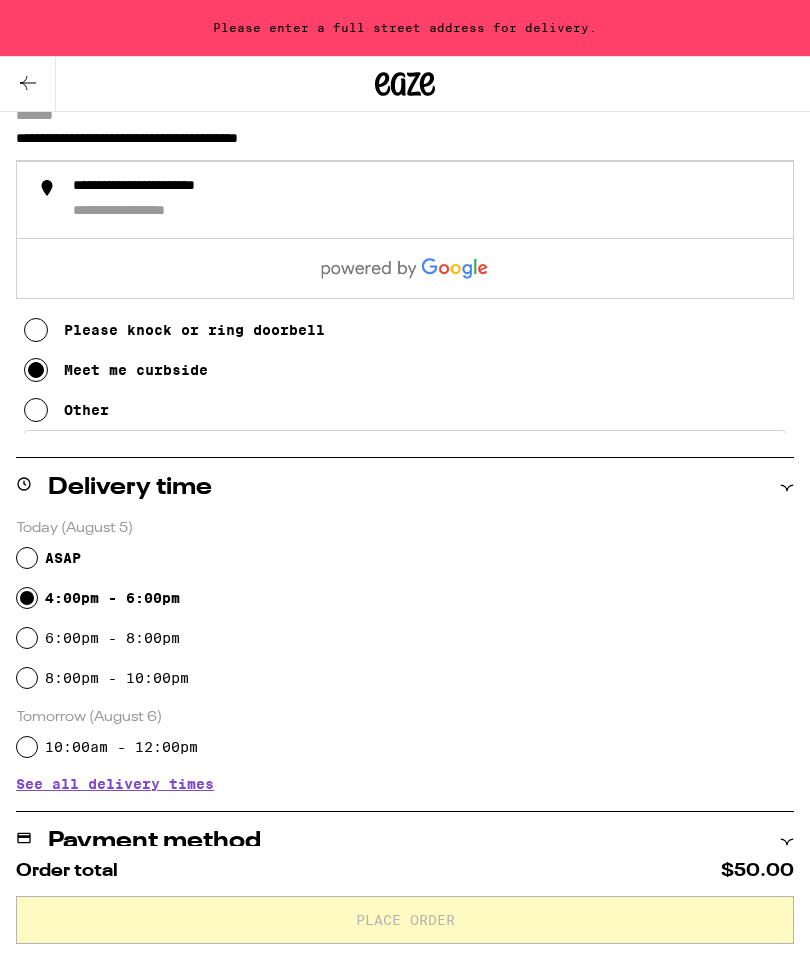 click on "**********" at bounding box center (425, 200) 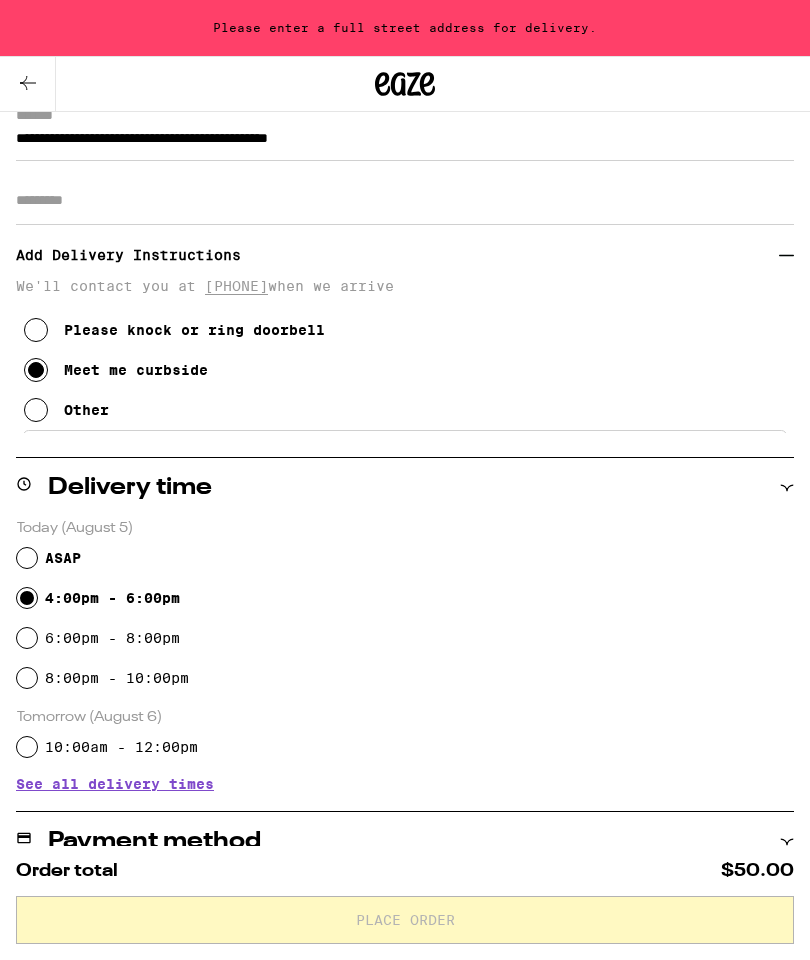 type on "**********" 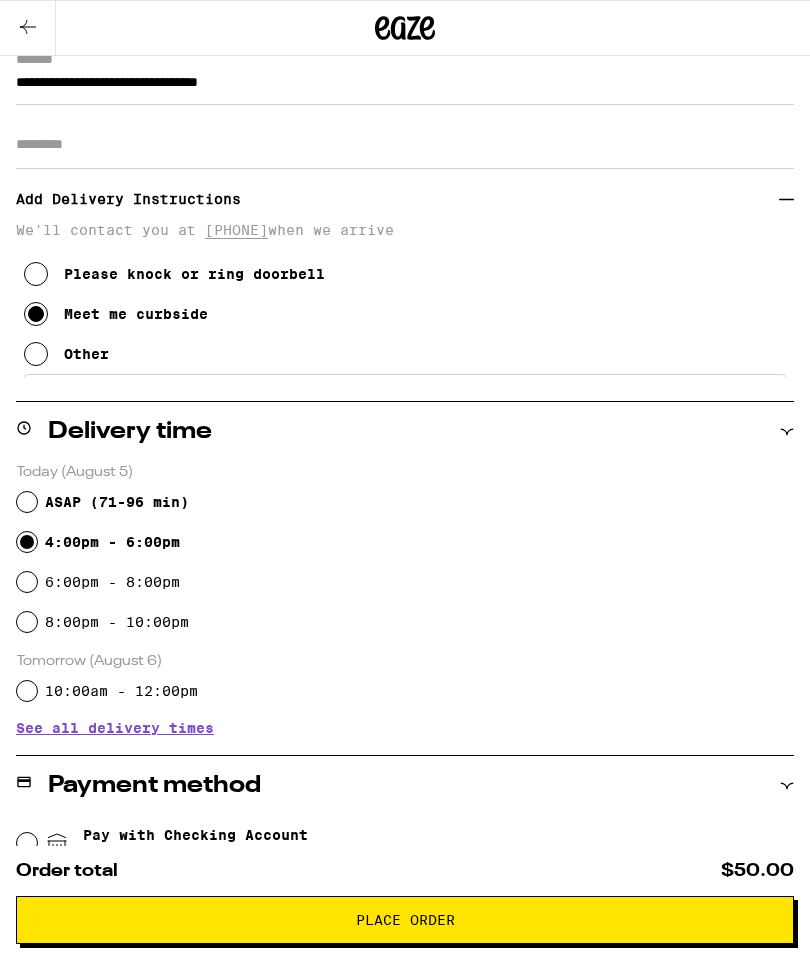 click on "Place Order" at bounding box center [405, 920] 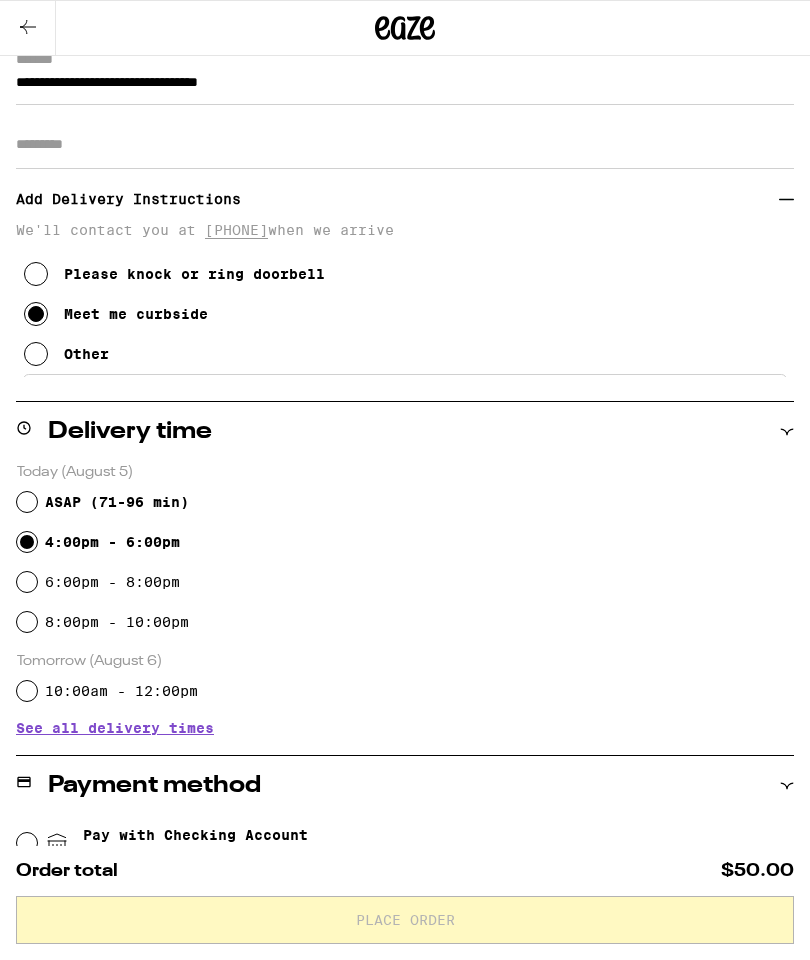 scroll, scrollTop: 0, scrollLeft: 0, axis: both 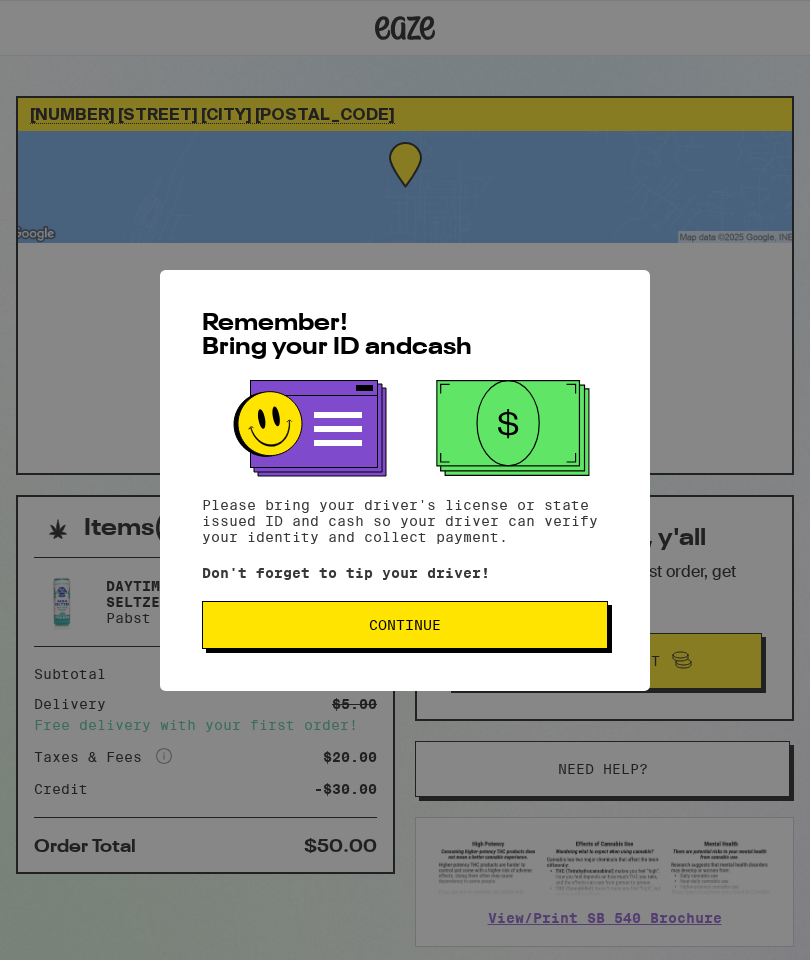 click on "Continue" at bounding box center [405, 625] 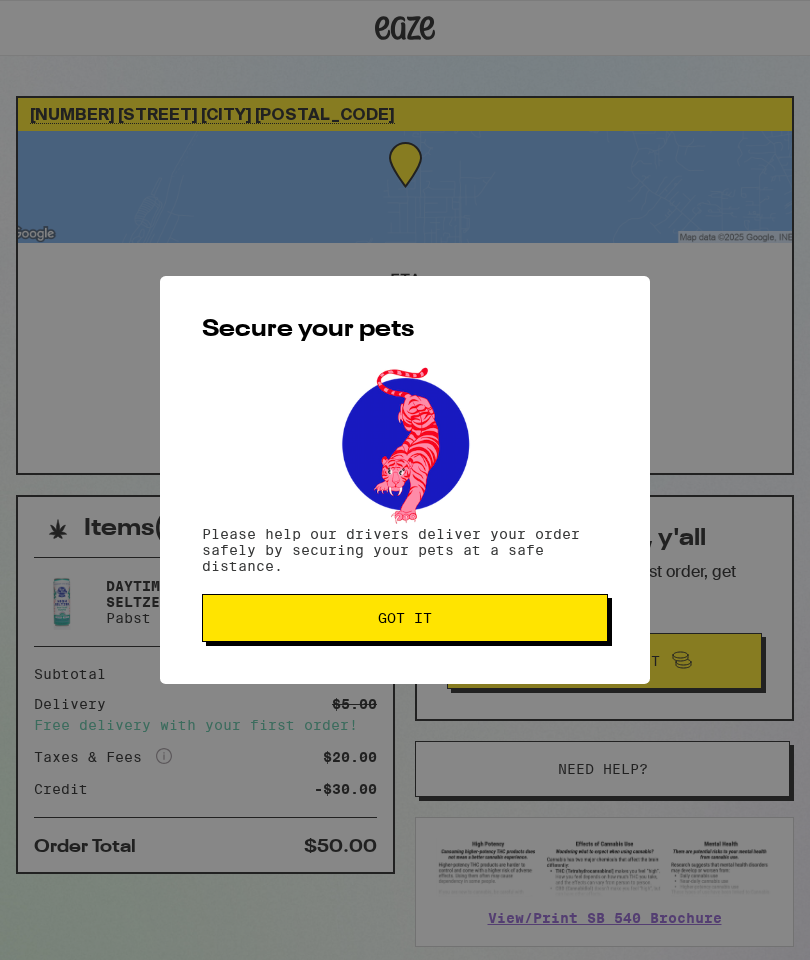 click on "Got it" at bounding box center (405, 618) 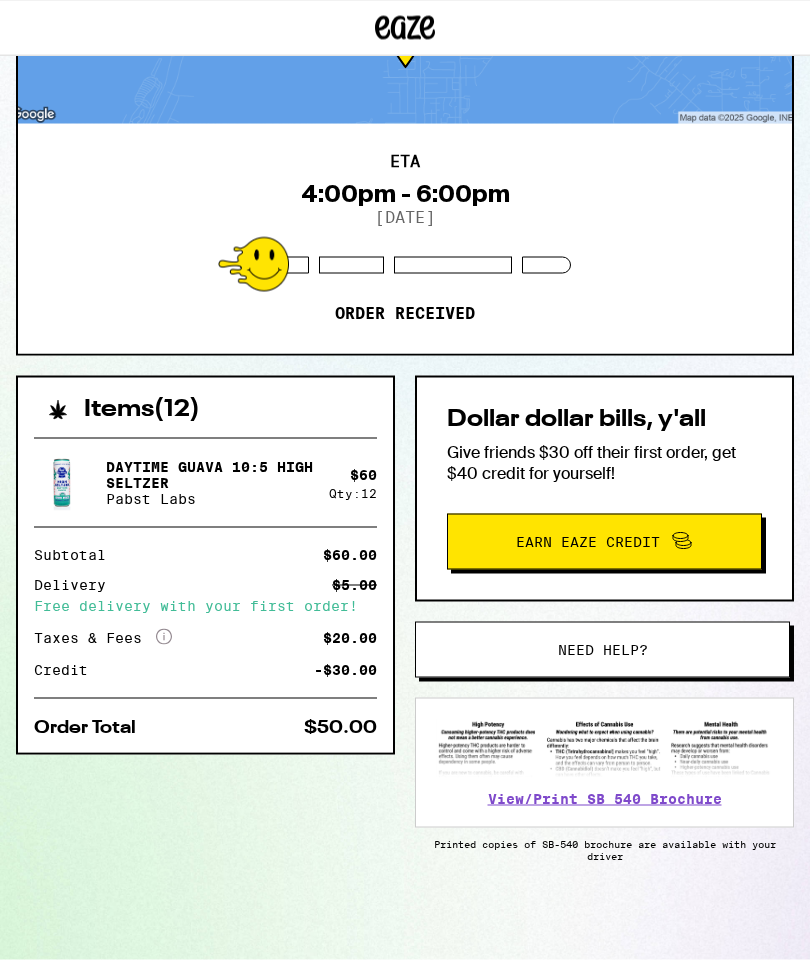 scroll, scrollTop: 131, scrollLeft: 0, axis: vertical 